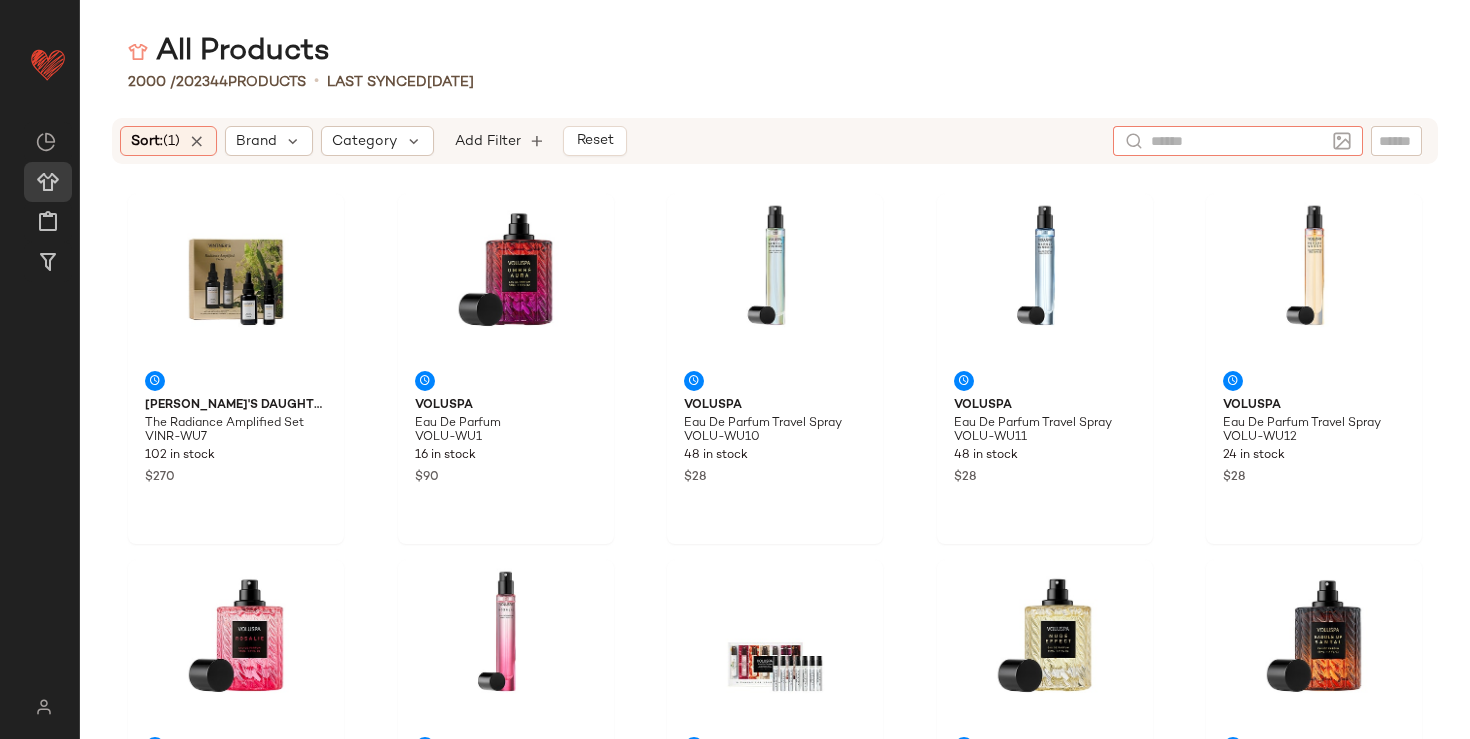 scroll, scrollTop: 0, scrollLeft: 0, axis: both 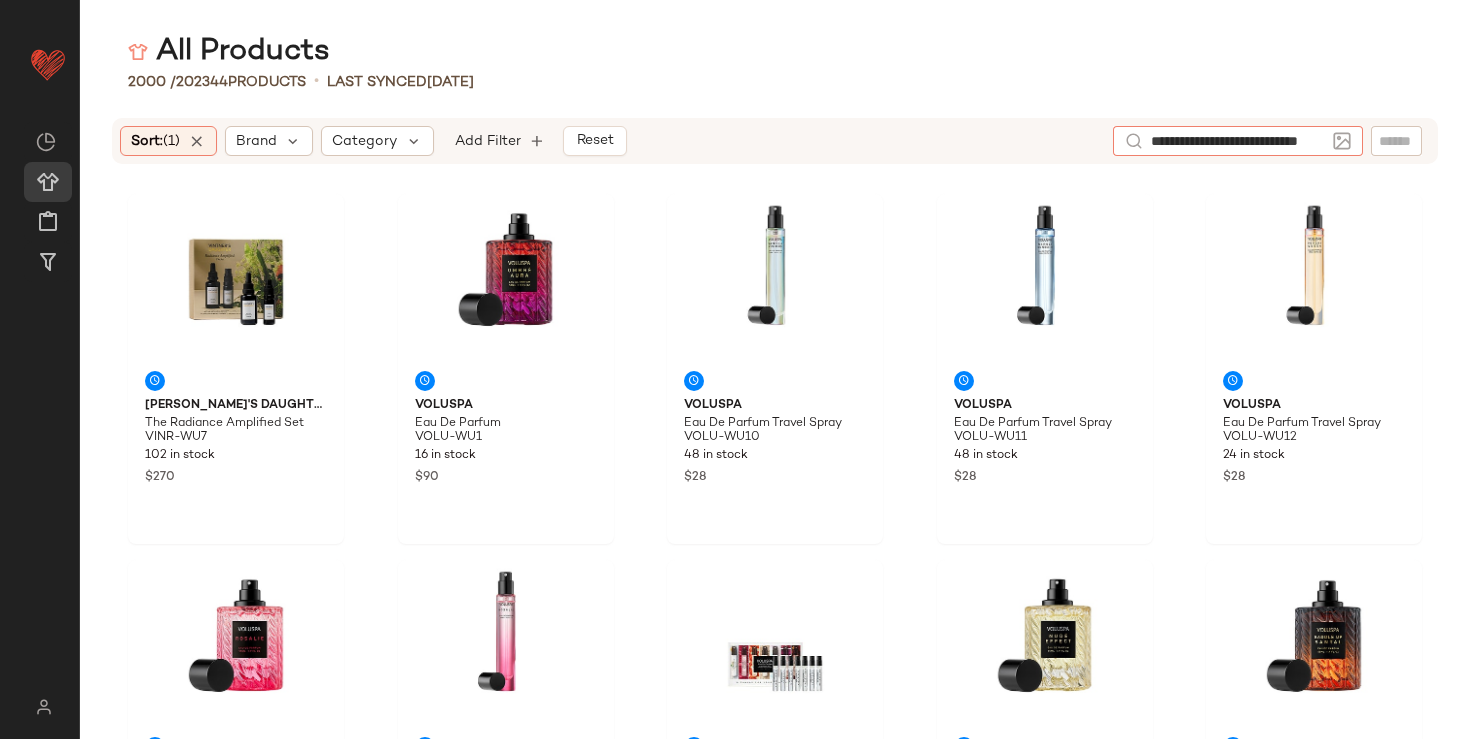 type on "**********" 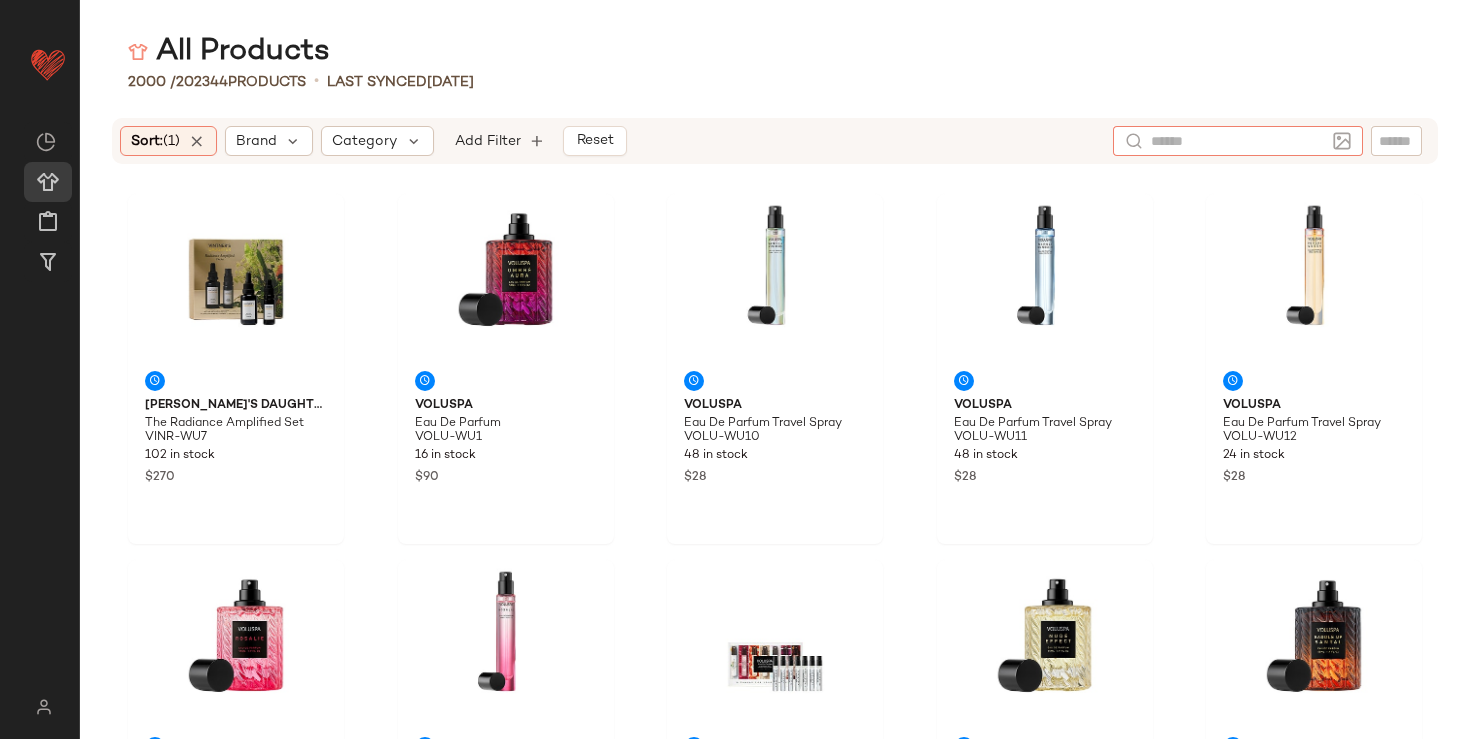 scroll, scrollTop: 0, scrollLeft: 0, axis: both 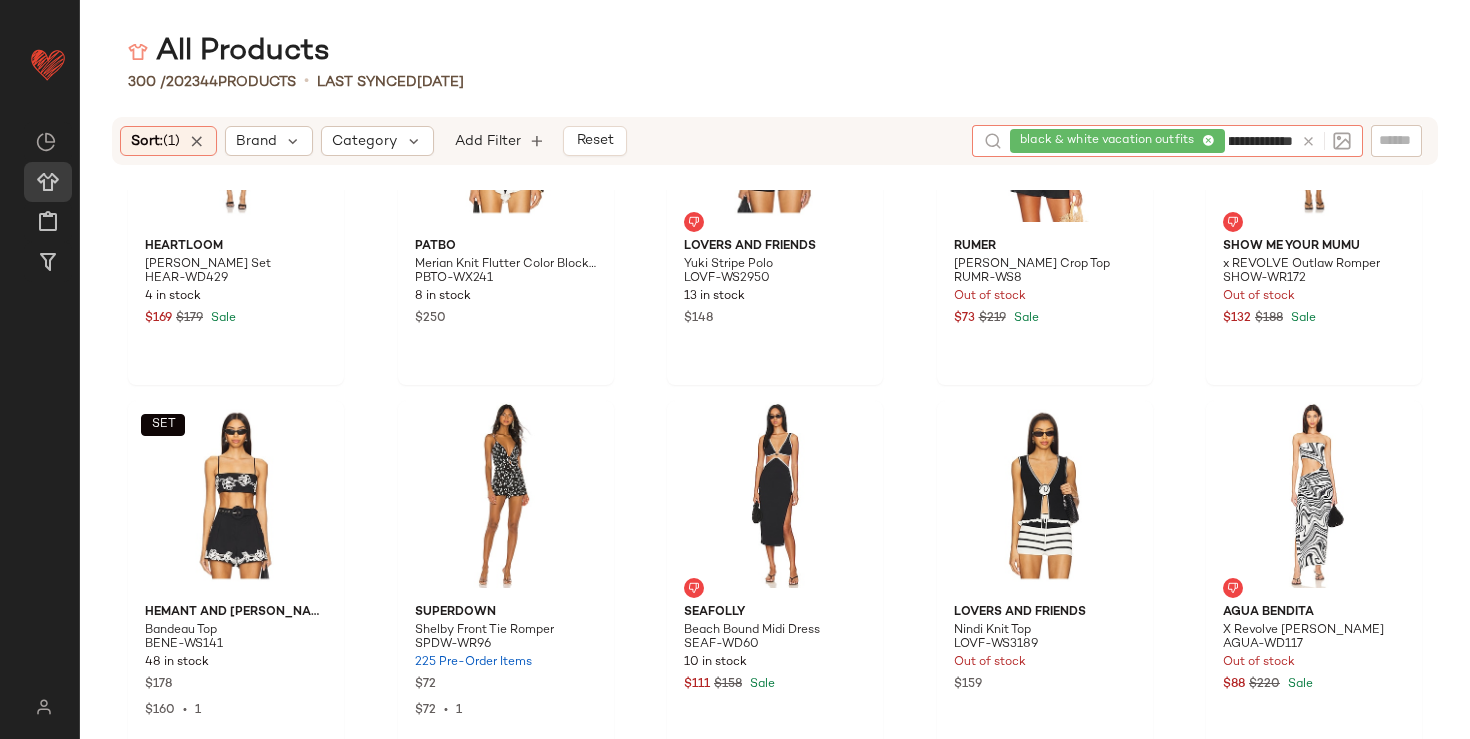 type on "**********" 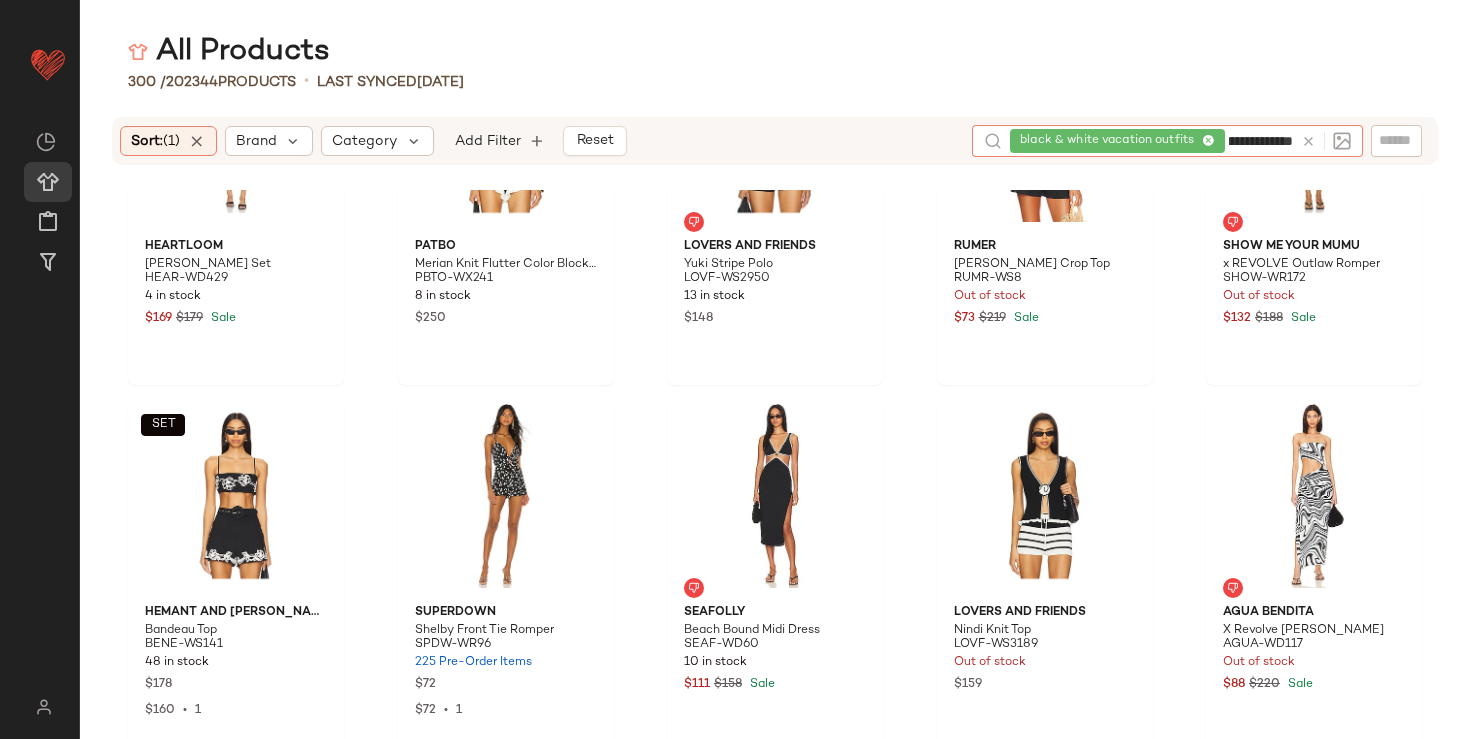 scroll, scrollTop: 0, scrollLeft: 97, axis: horizontal 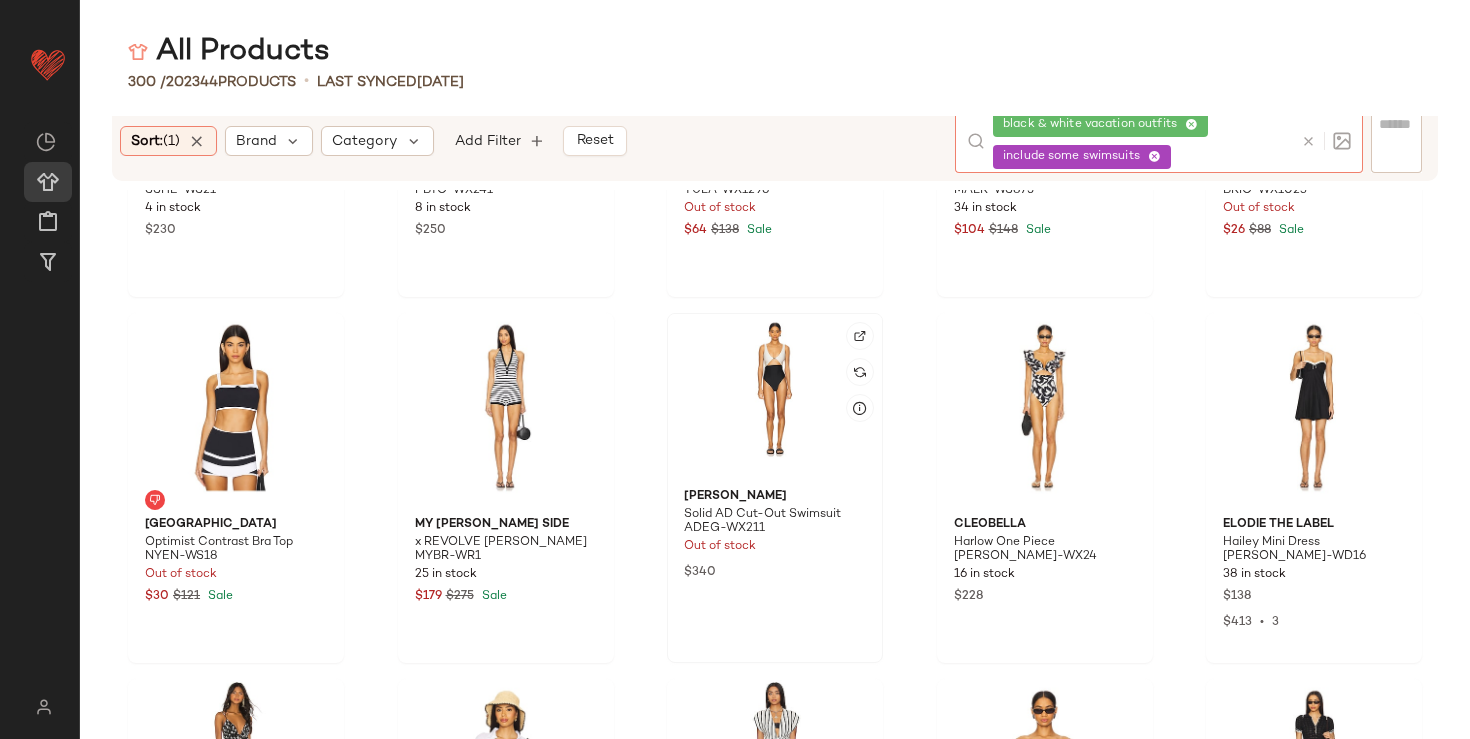 click 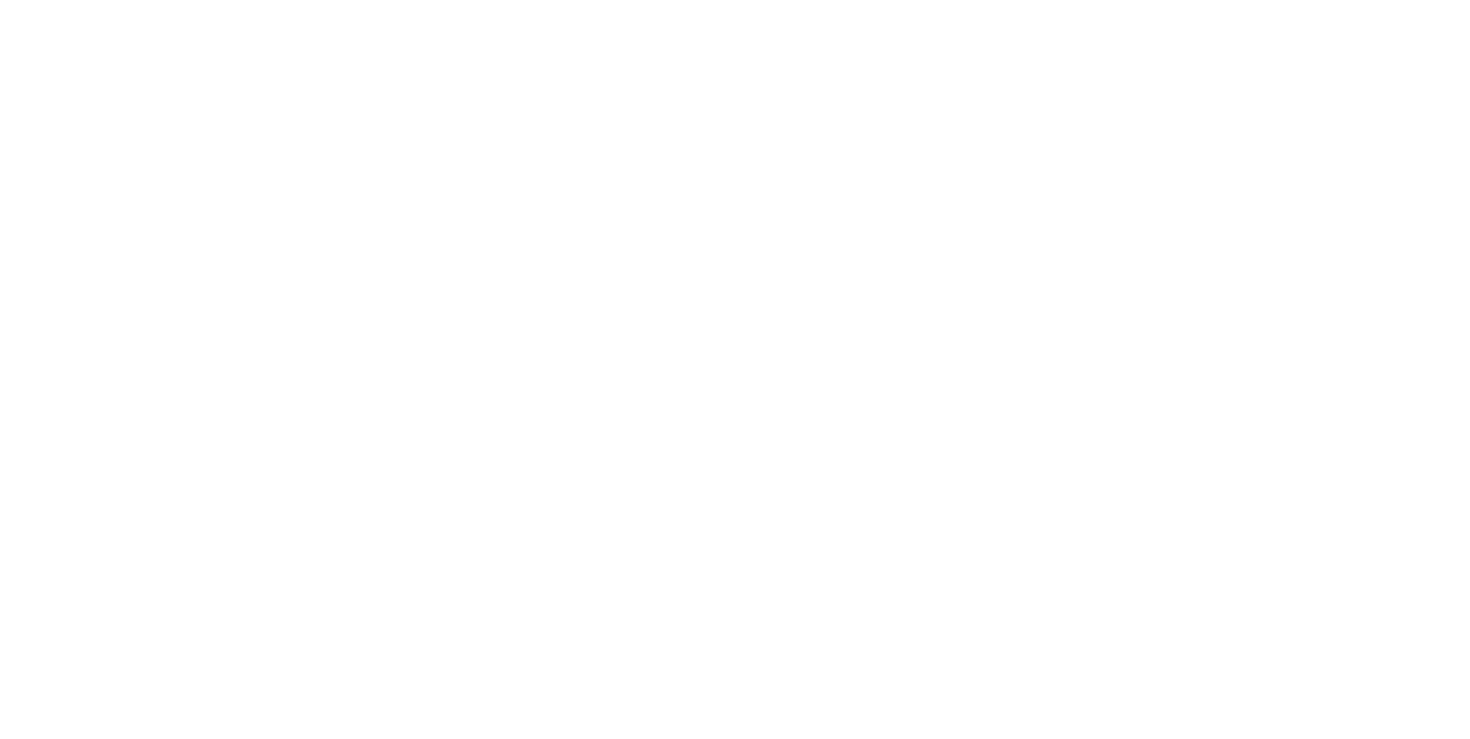 scroll, scrollTop: 0, scrollLeft: 0, axis: both 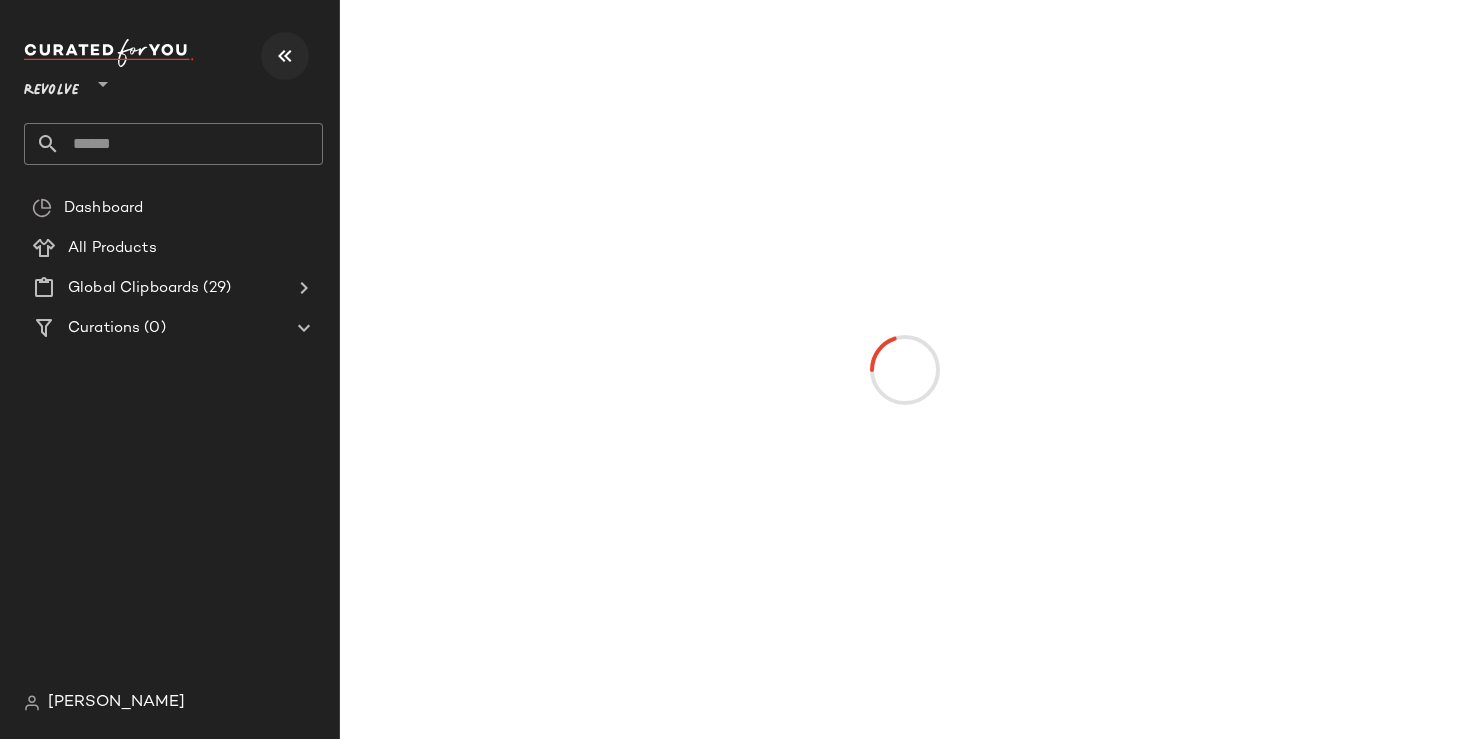 click at bounding box center [285, 56] 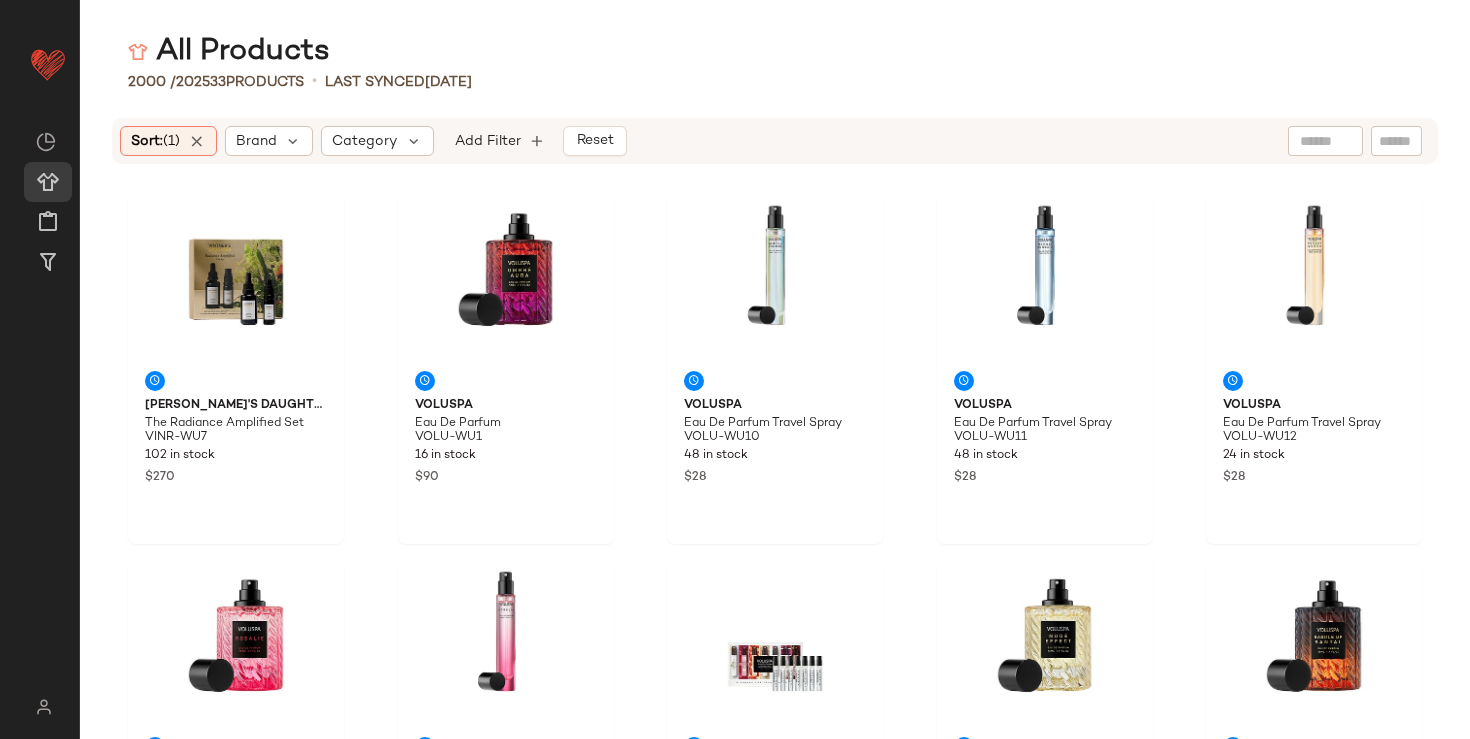 click 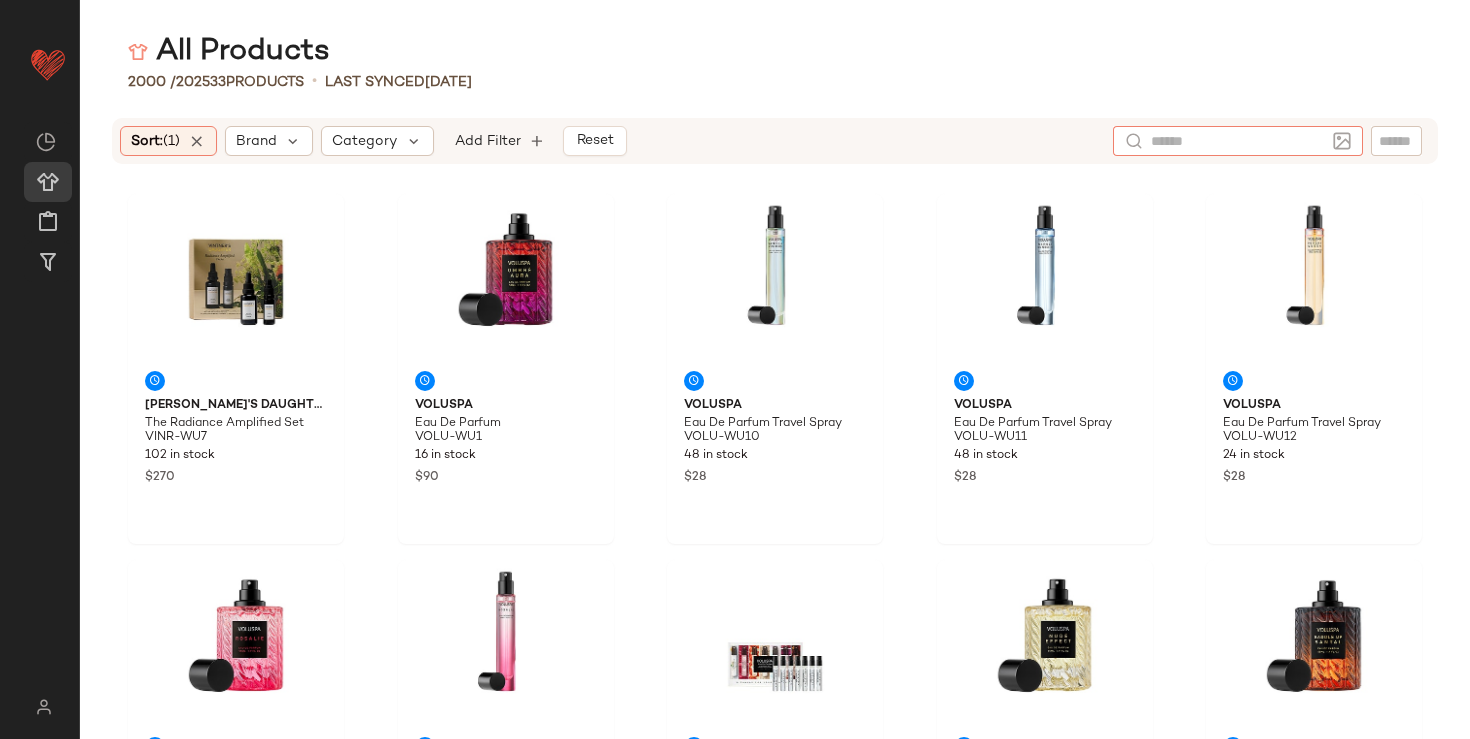 click 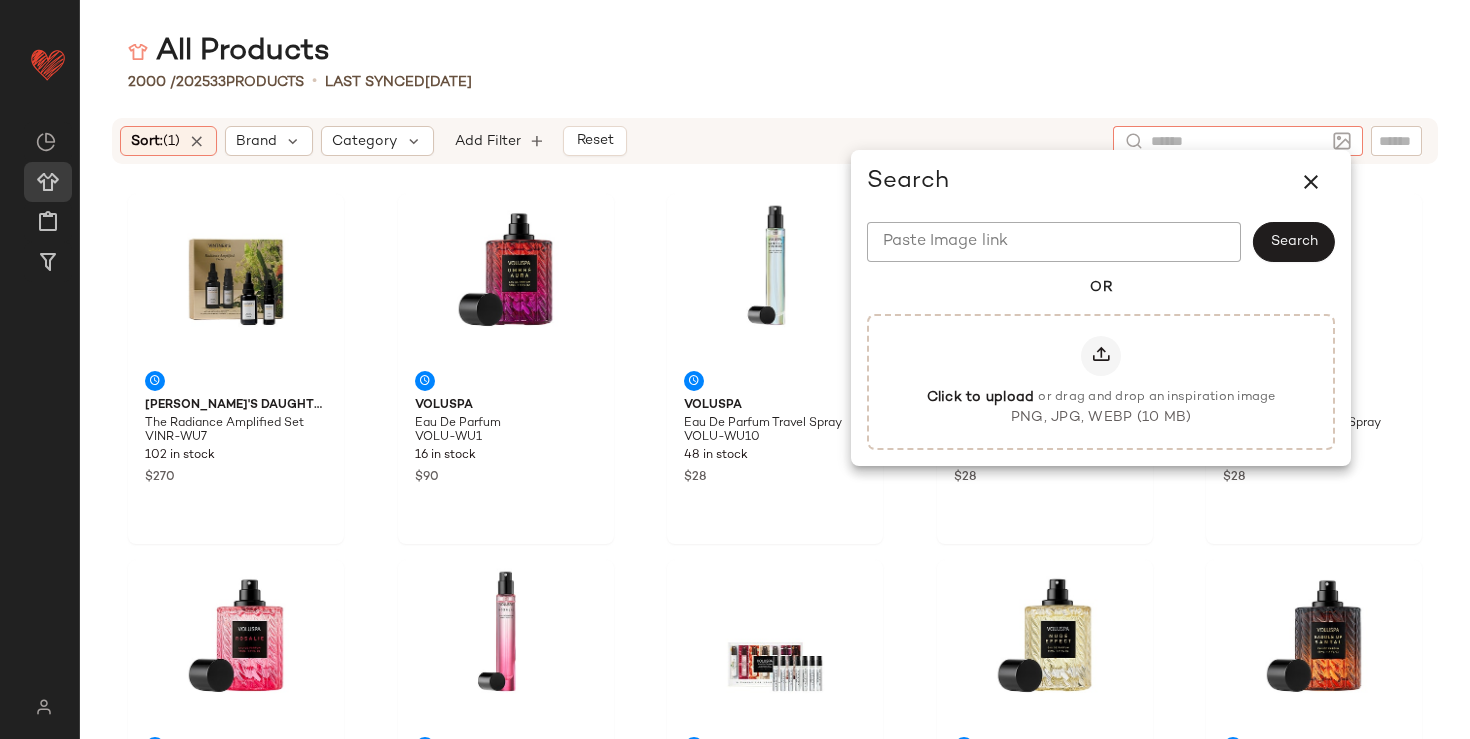 click on "Paste Image link" 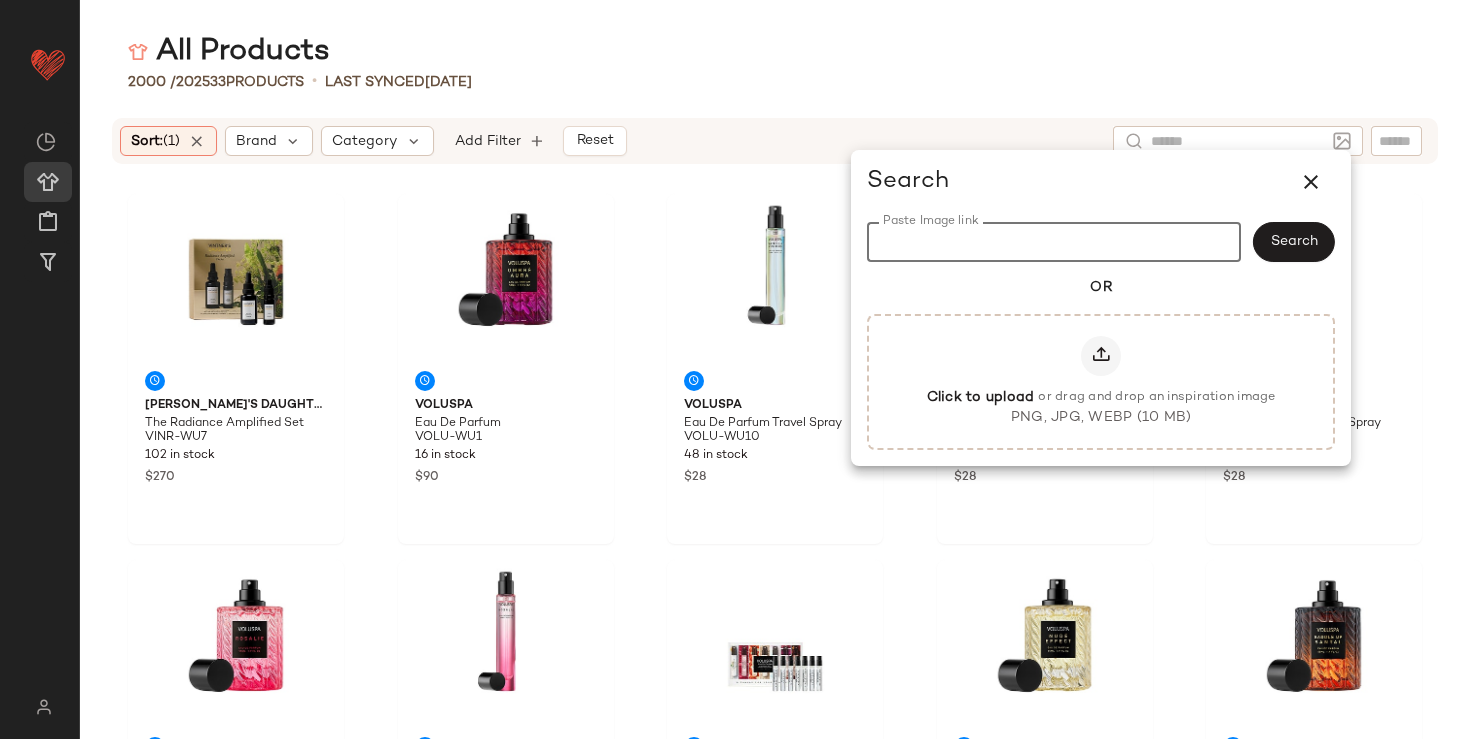 click on "Paste Image link" 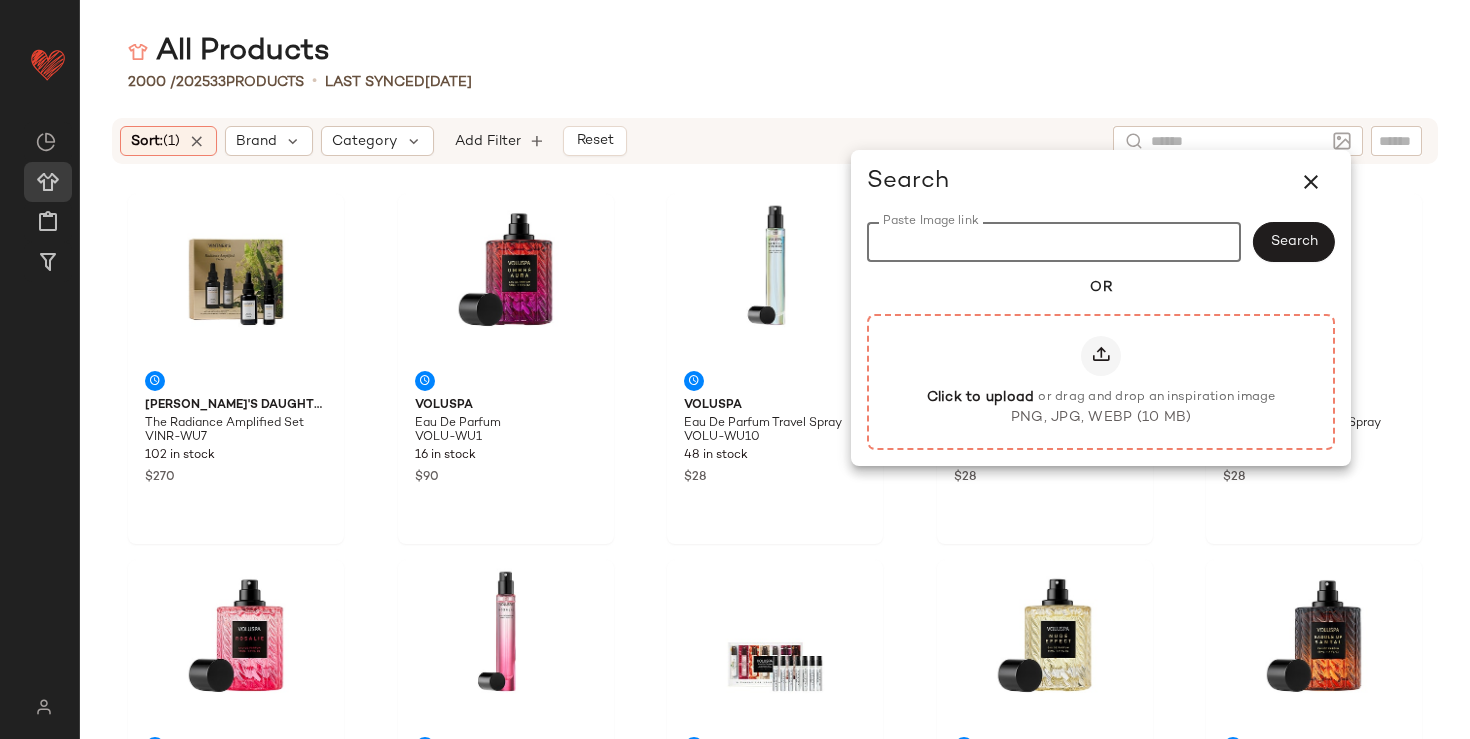 click at bounding box center [1101, 356] 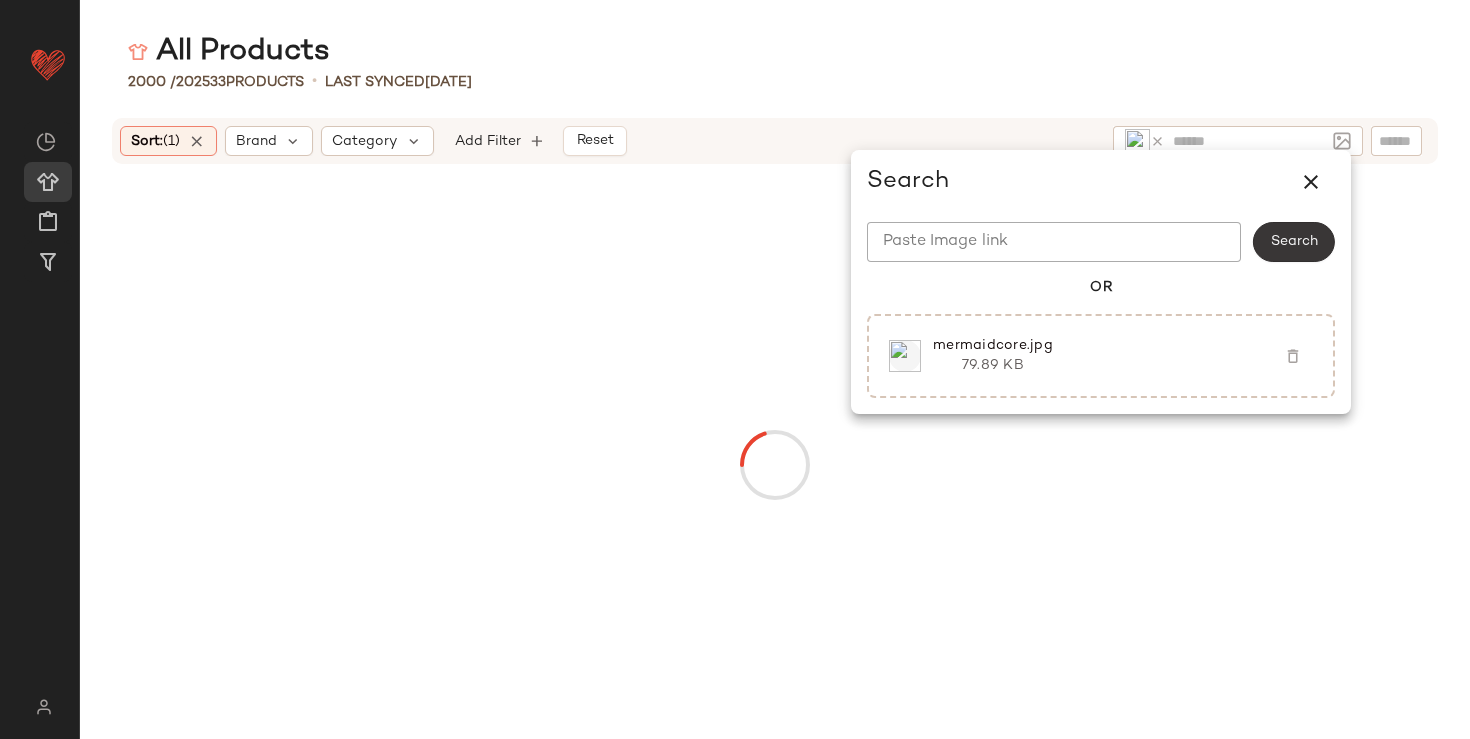 click at bounding box center [775, 464] 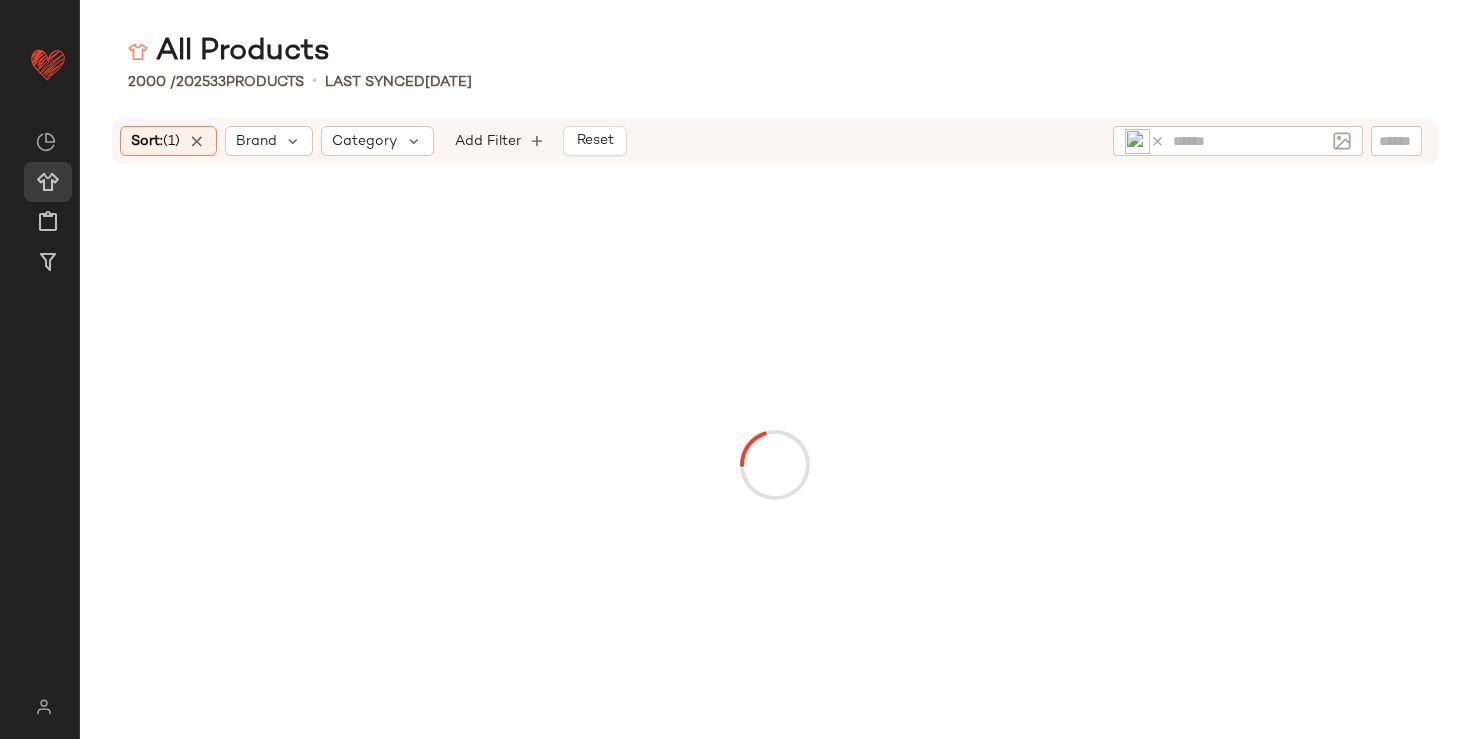 click 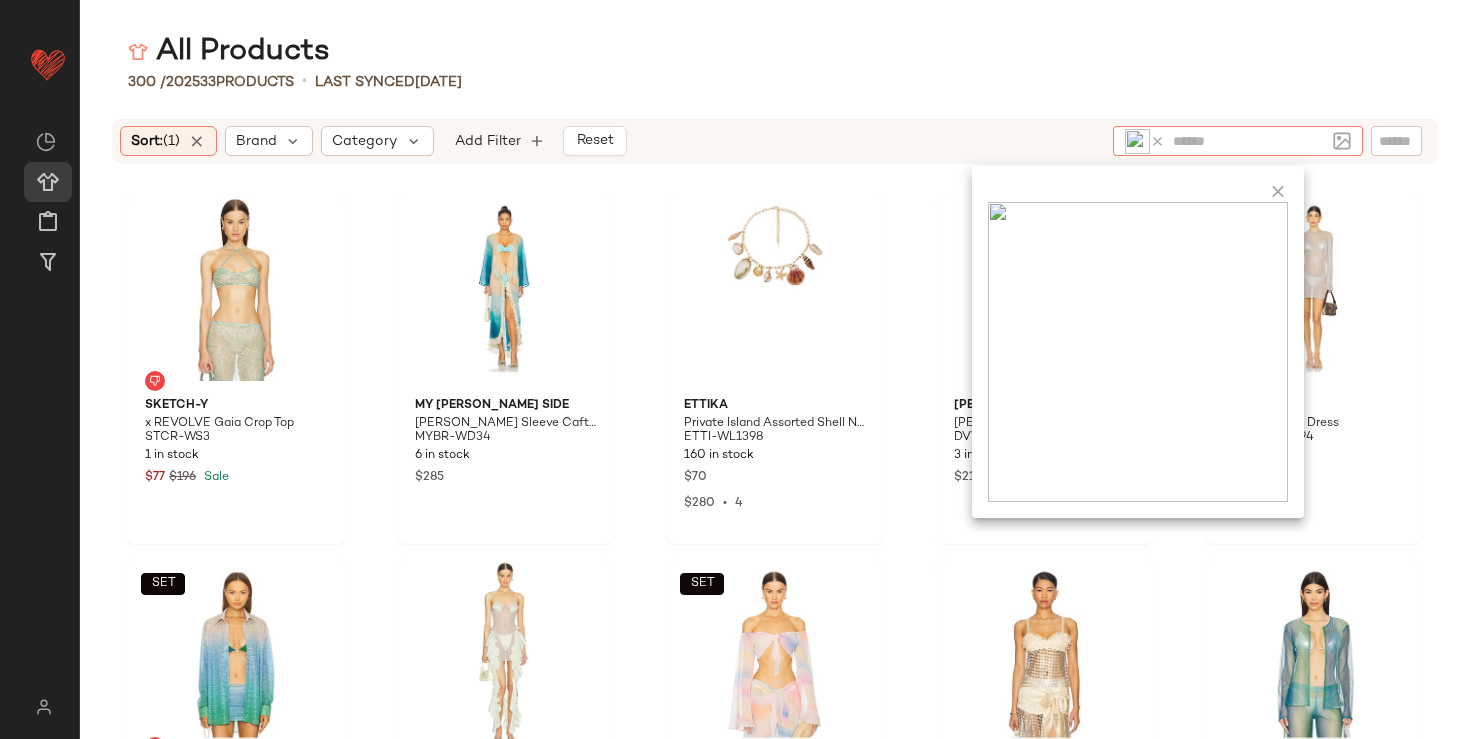 click on "Sort:   (1) Brand  Category  Add Filter   Reset" at bounding box center (775, 141) 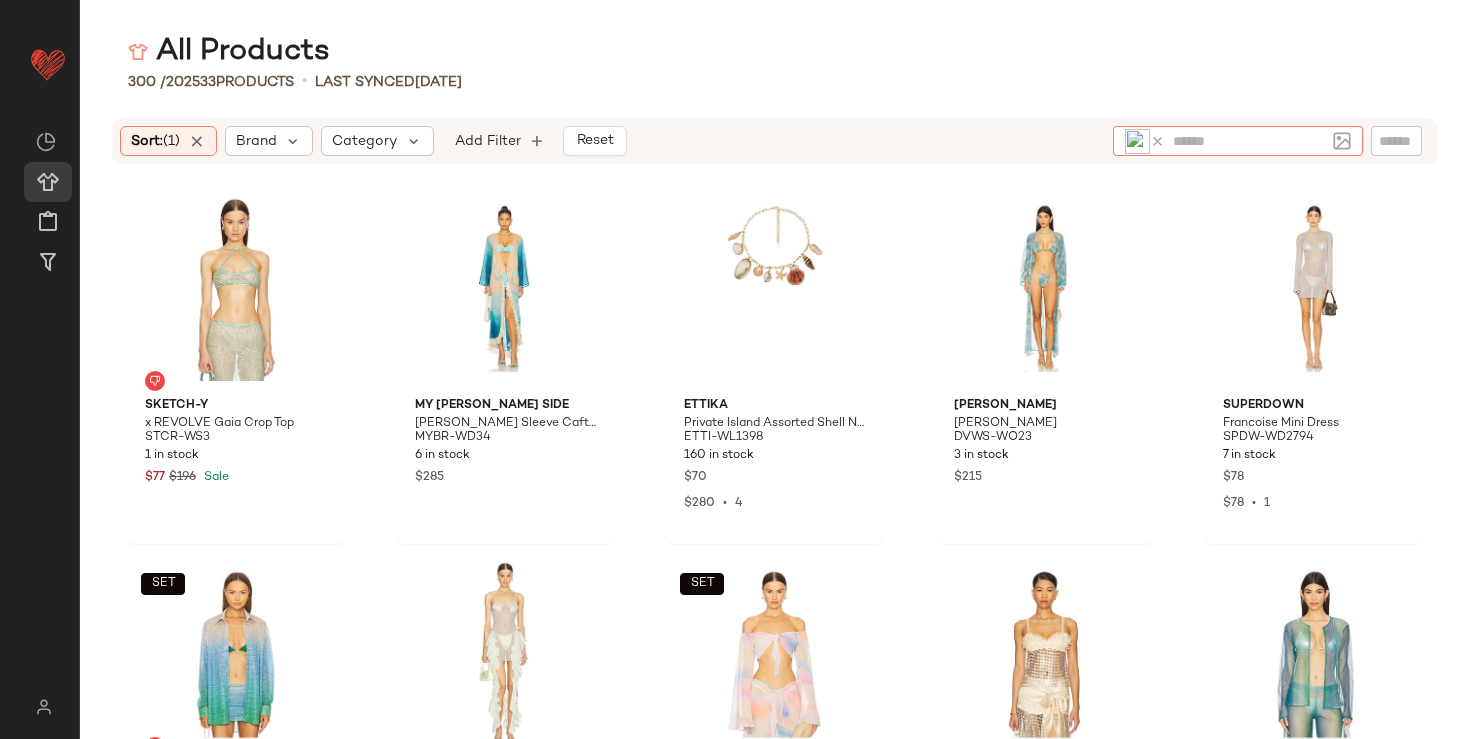 click 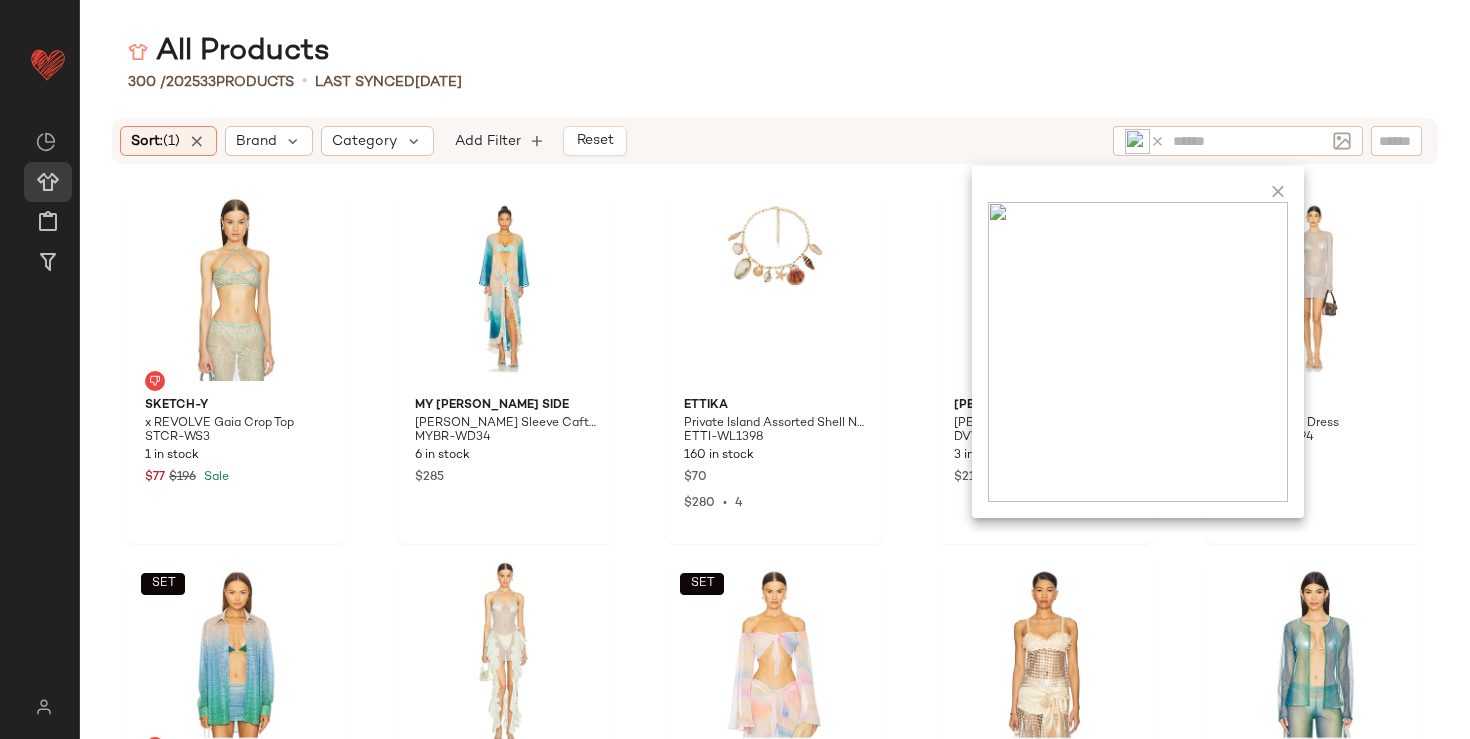 click on "Sort:   (1) Brand  Category  Add Filter   Reset" at bounding box center (608, 141) 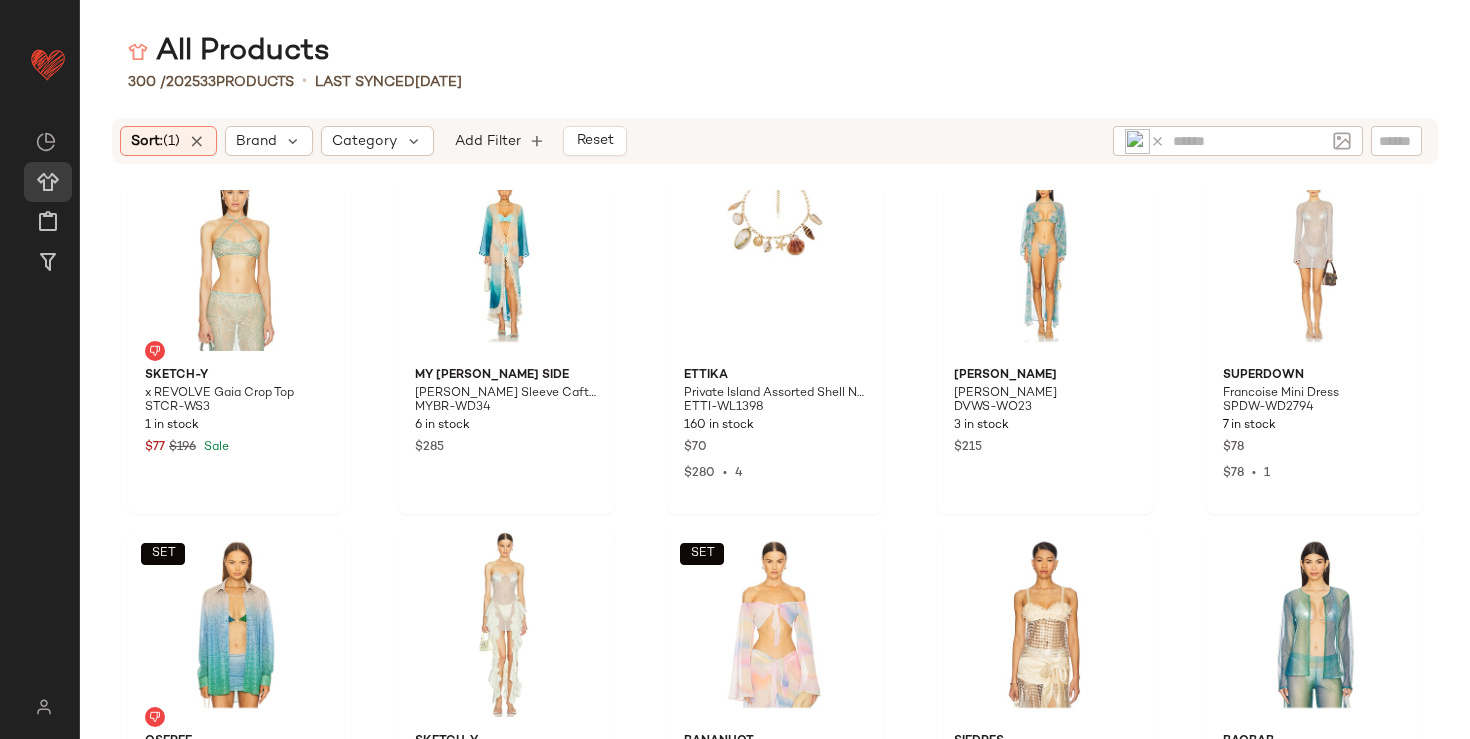 scroll, scrollTop: 0, scrollLeft: 0, axis: both 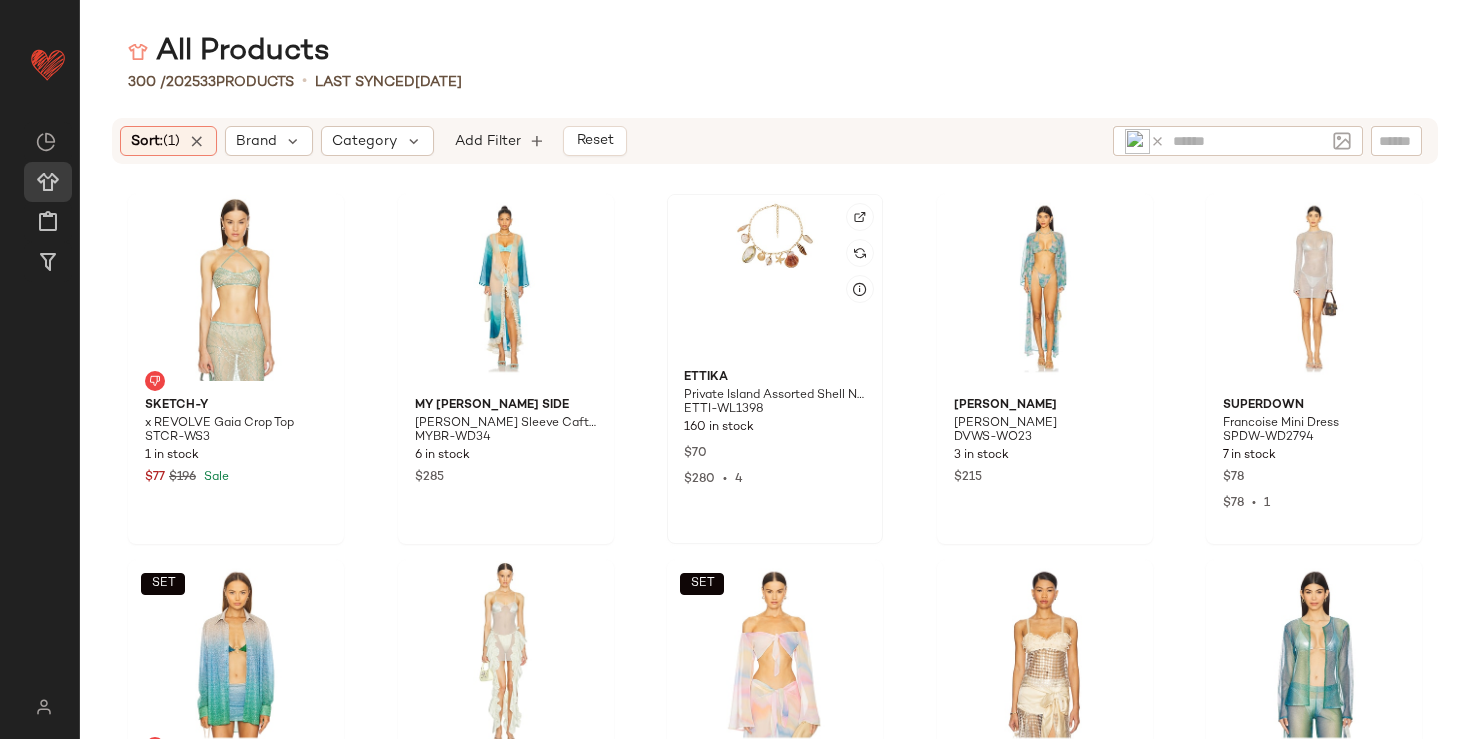 click 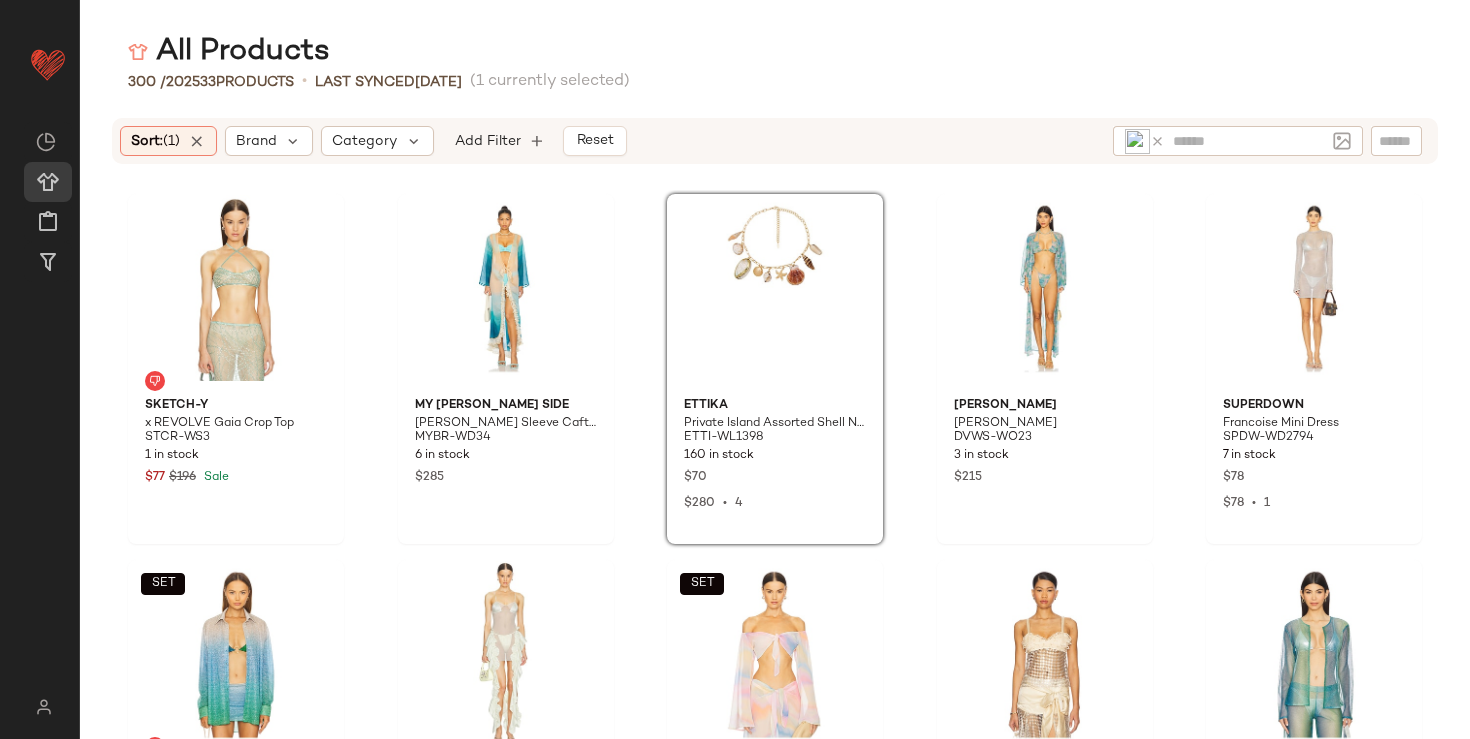 click on "Sketch-Y x REVOLVE Gaia Crop Top STCR-WS3 1 in stock $77 $196 Sale My Beachy Side Uma Long Sleeve Caftan MYBR-WD34 6 in stock $285 Ettika Private Island Assorted Shell Necklace ETTI-WL1398 160 in stock $70 $280  •  4 DEVON WINDSOR Eva Robe DVWS-WO23 3 in stock $215 superdown Francoise Mini Dress SPDW-WD2794 7 in stock $78 $78  •  1  SET  Oseree Lumiere Shade Top OSSE-WS38 39 Pre-Order Items $423 Sketch-Y x REVOLVE Mia Dress STCR-WD5 Out of stock $96 $330 Sale  SET  Bananhot Grace Top BANH-WS38 21 in stock $125 SIEDRES Locean Top SRER-WS39 2 in stock $341 Baobab Gem Top BBAB-WS11 12 in stock $150 Bananhot Maci Mini Dress BANH-WD51 31 in stock $189 $189  •  1 Bananhot Elma Shirt BANH-WS44 Out of stock $159 $1.59K  •  10 Bananhot Amara Dress BANH-WD55 1 in stock $299 Capittana Carolina Sea II Dress CITT-WD32 35 in stock $290 $1.16K  •  4  SET  House of Sunny Scattered Shell Blouse HNNR-WS6 Out of stock $125 $112  •  1 Beach Bunny Payton Maxi Dress BEAC-WD20 Out of stock $78 $198 Sale Isolde Top $158" 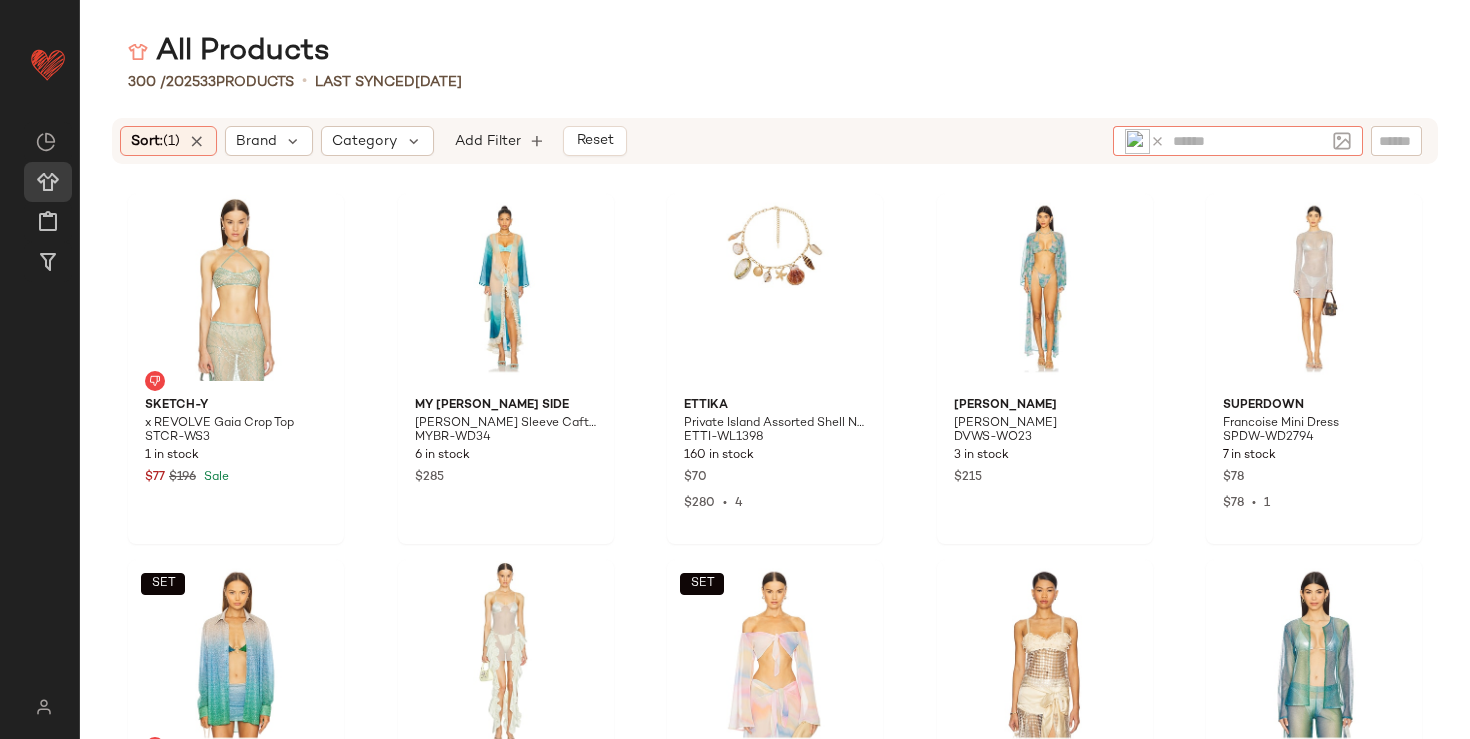 click 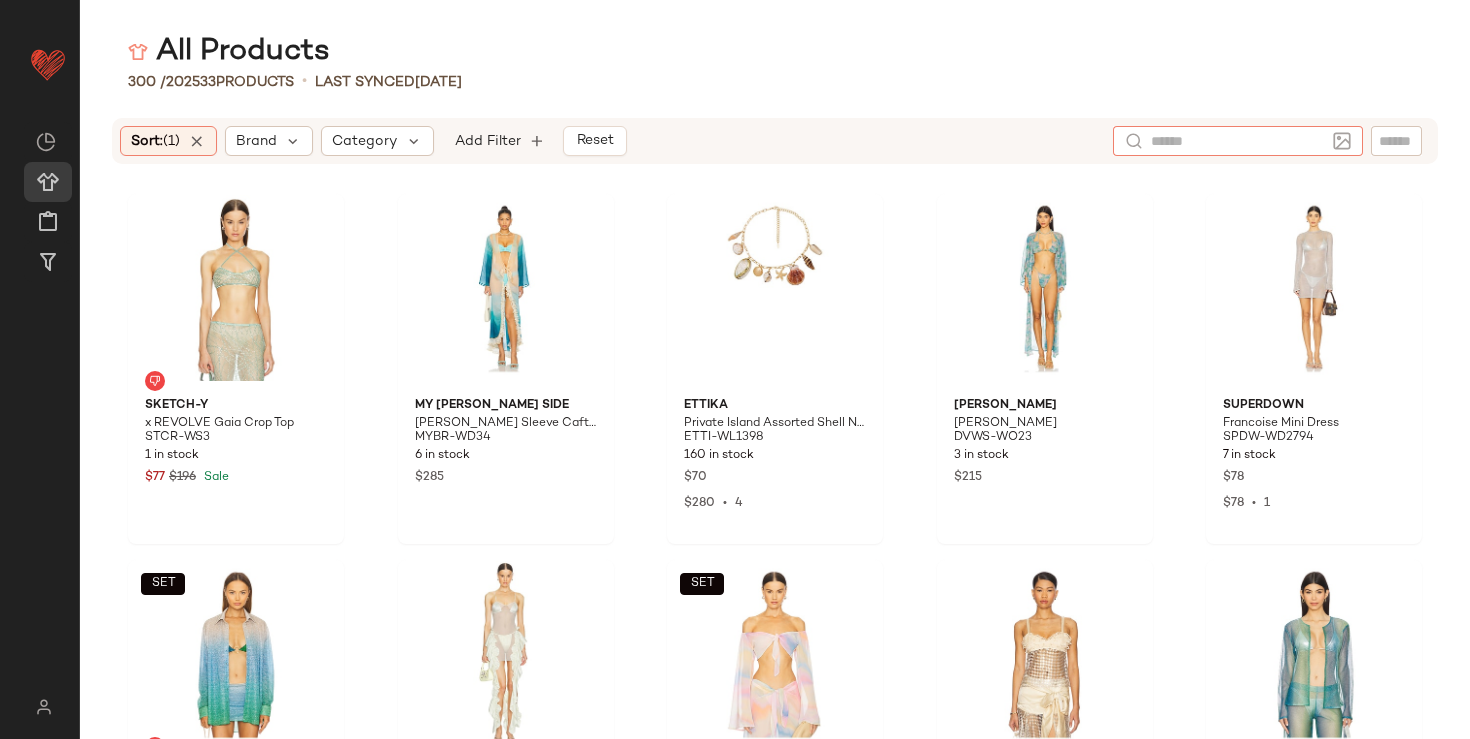 click 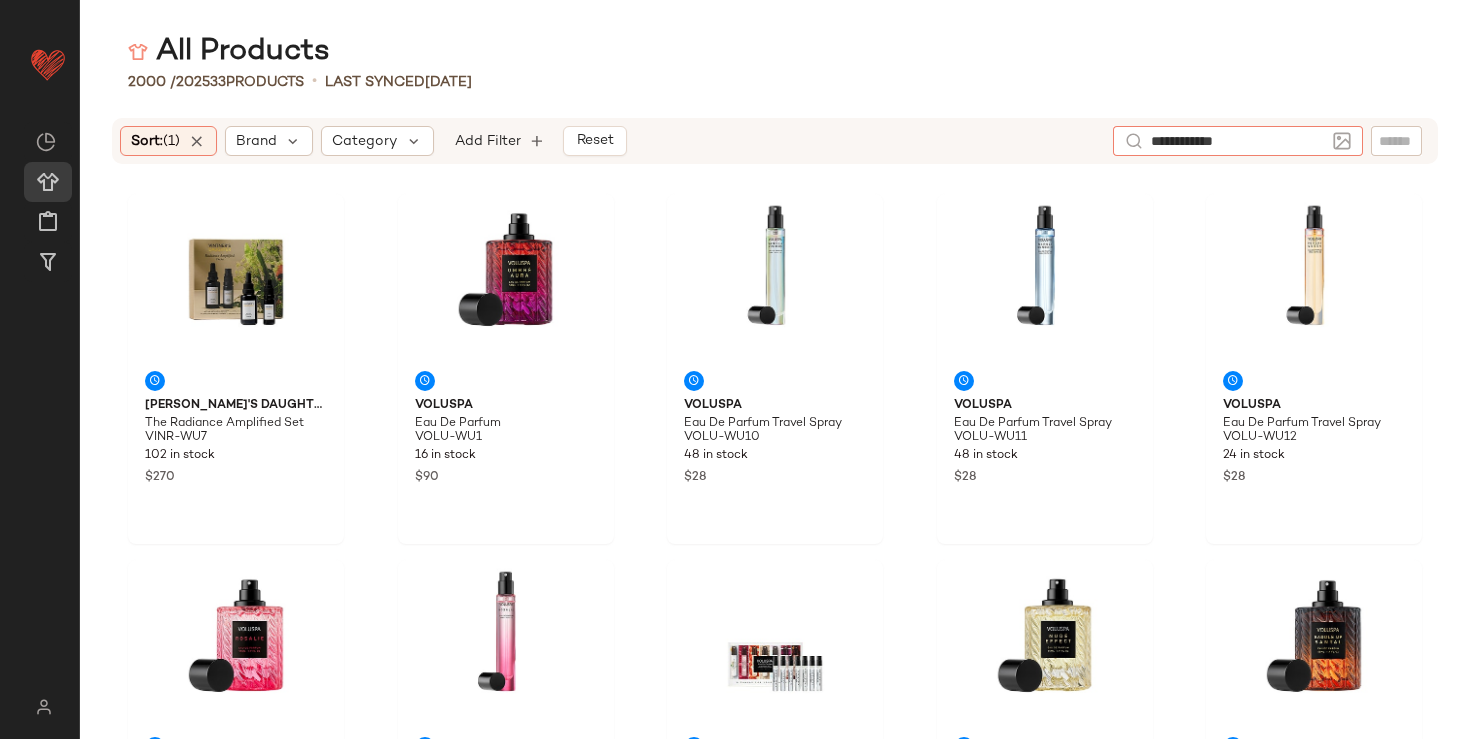 type on "**********" 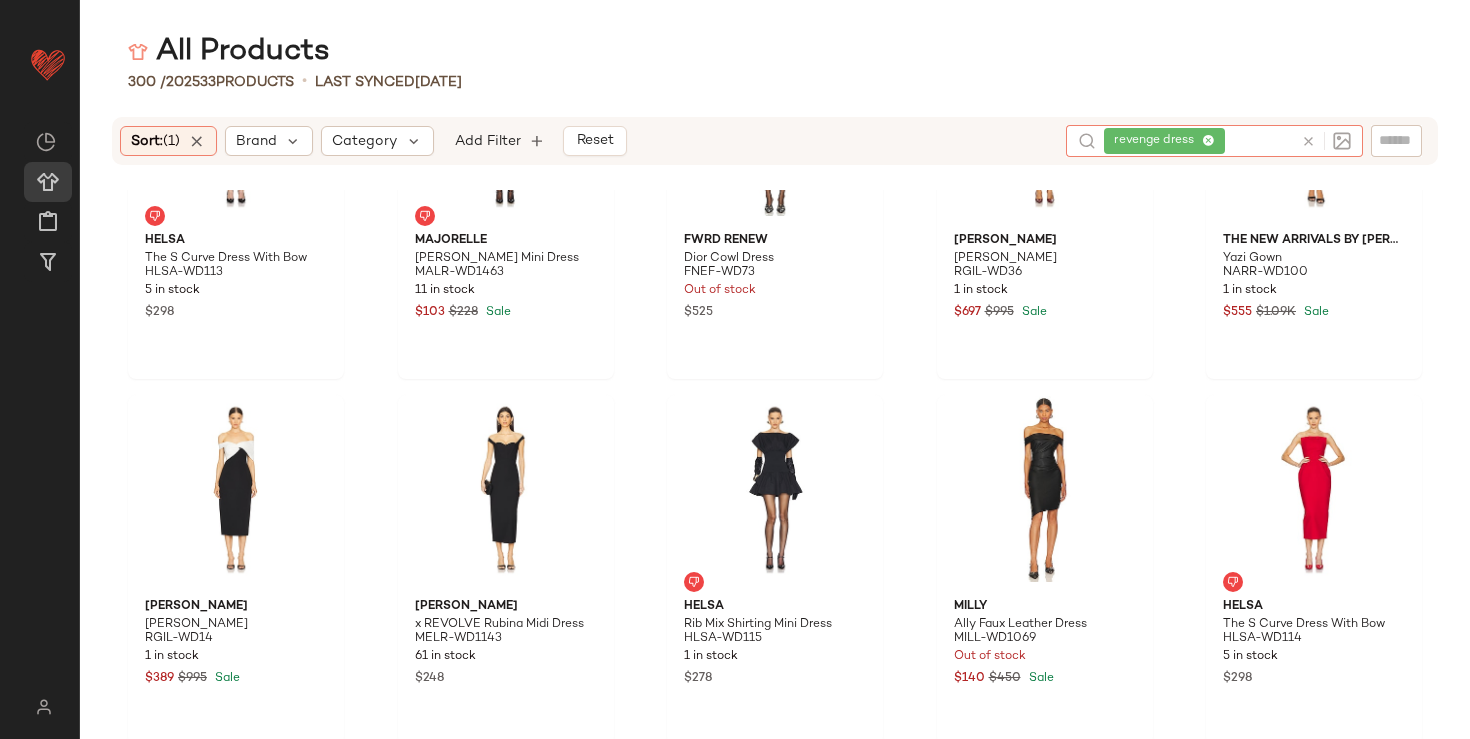 scroll, scrollTop: 0, scrollLeft: 0, axis: both 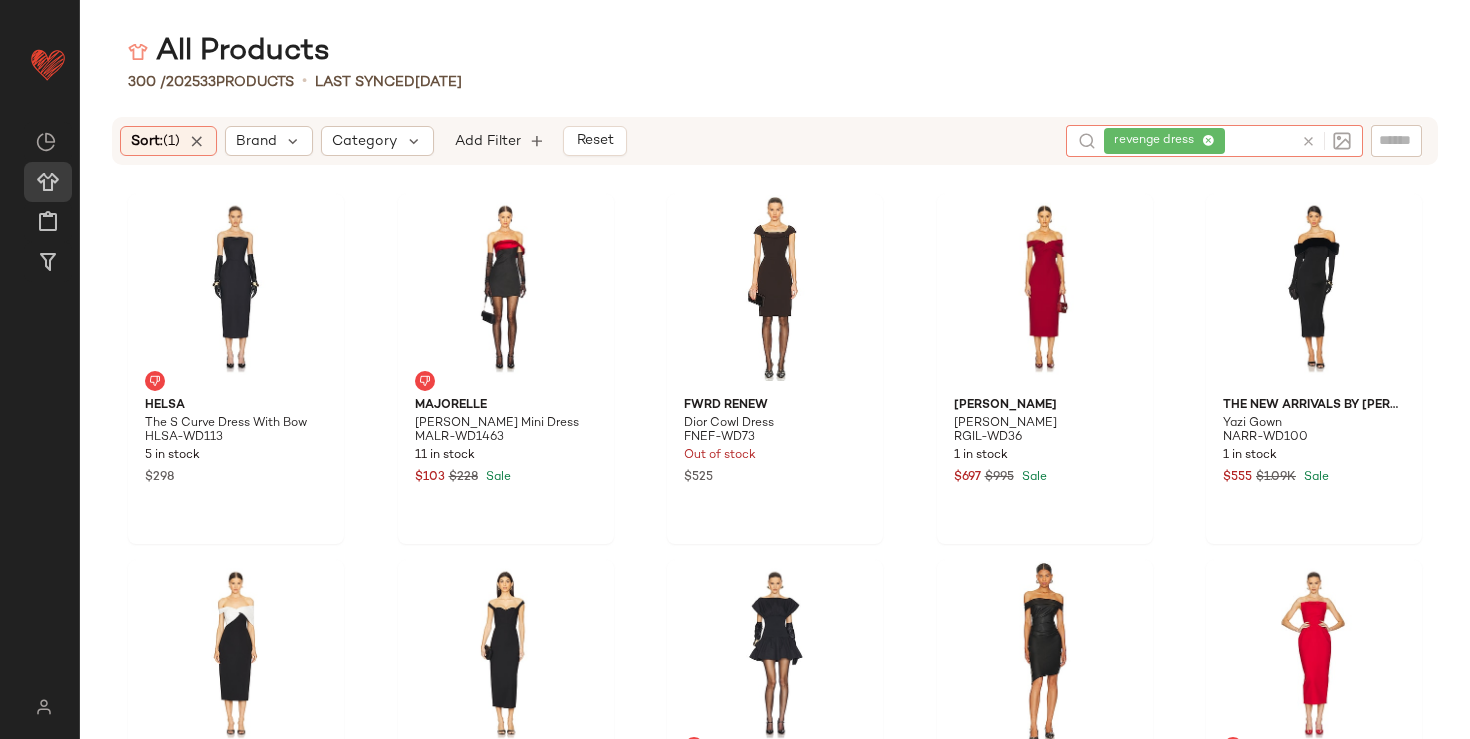 click 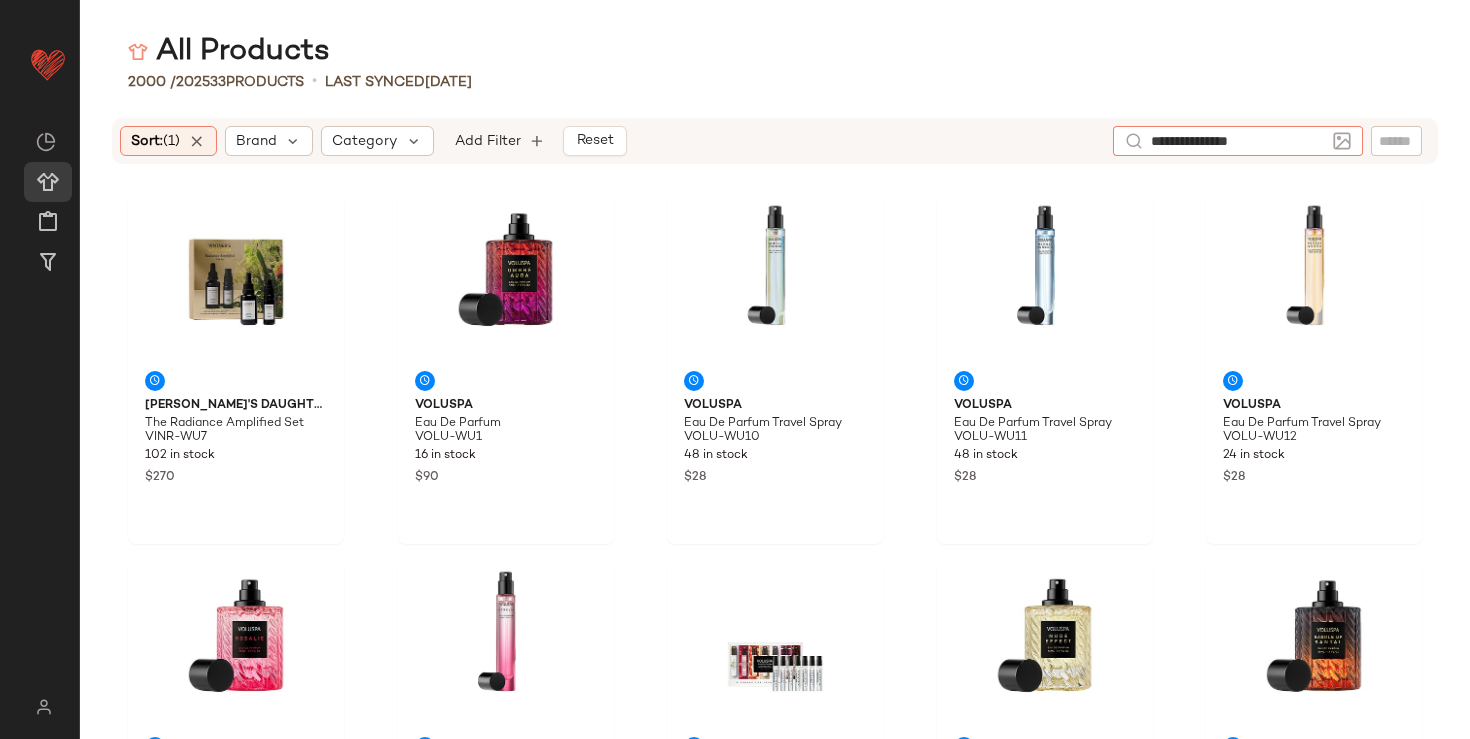 type on "**********" 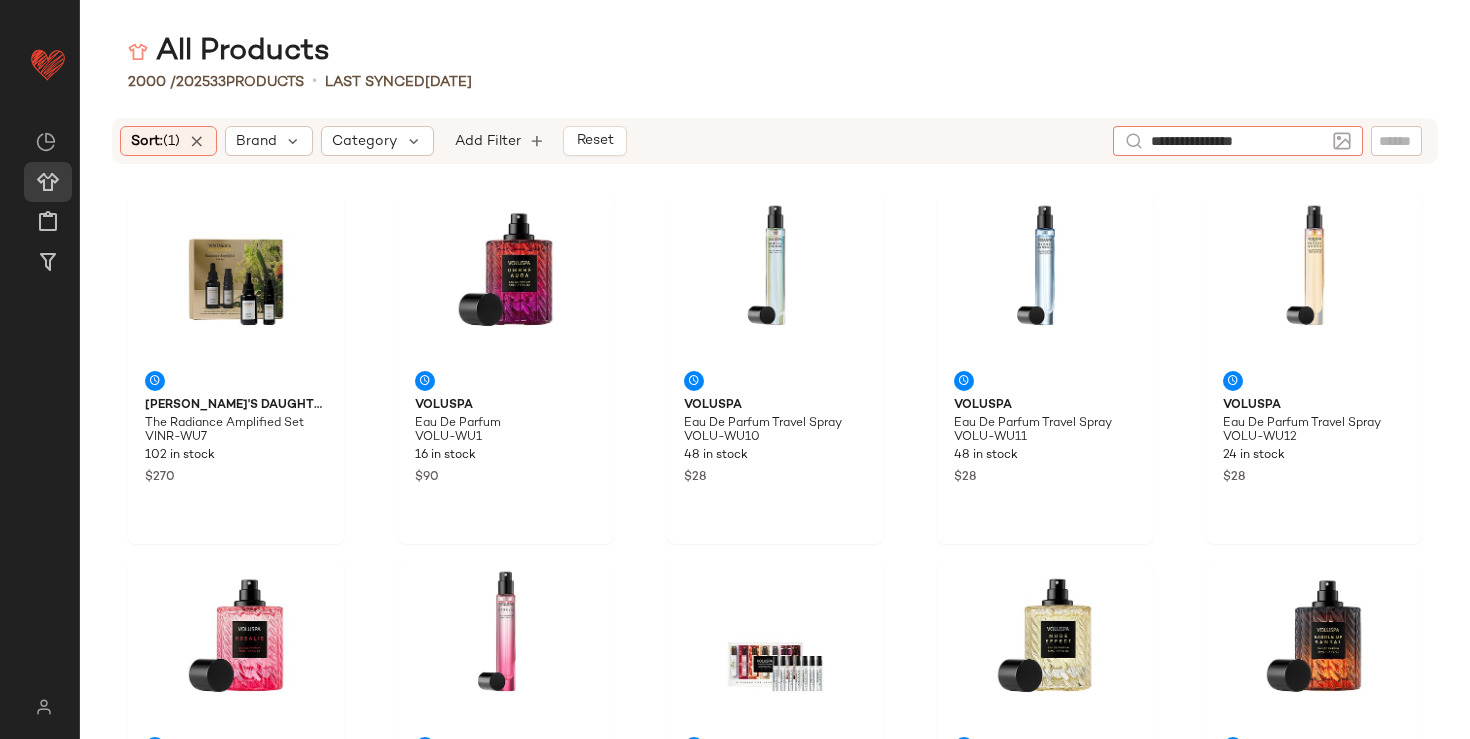 type 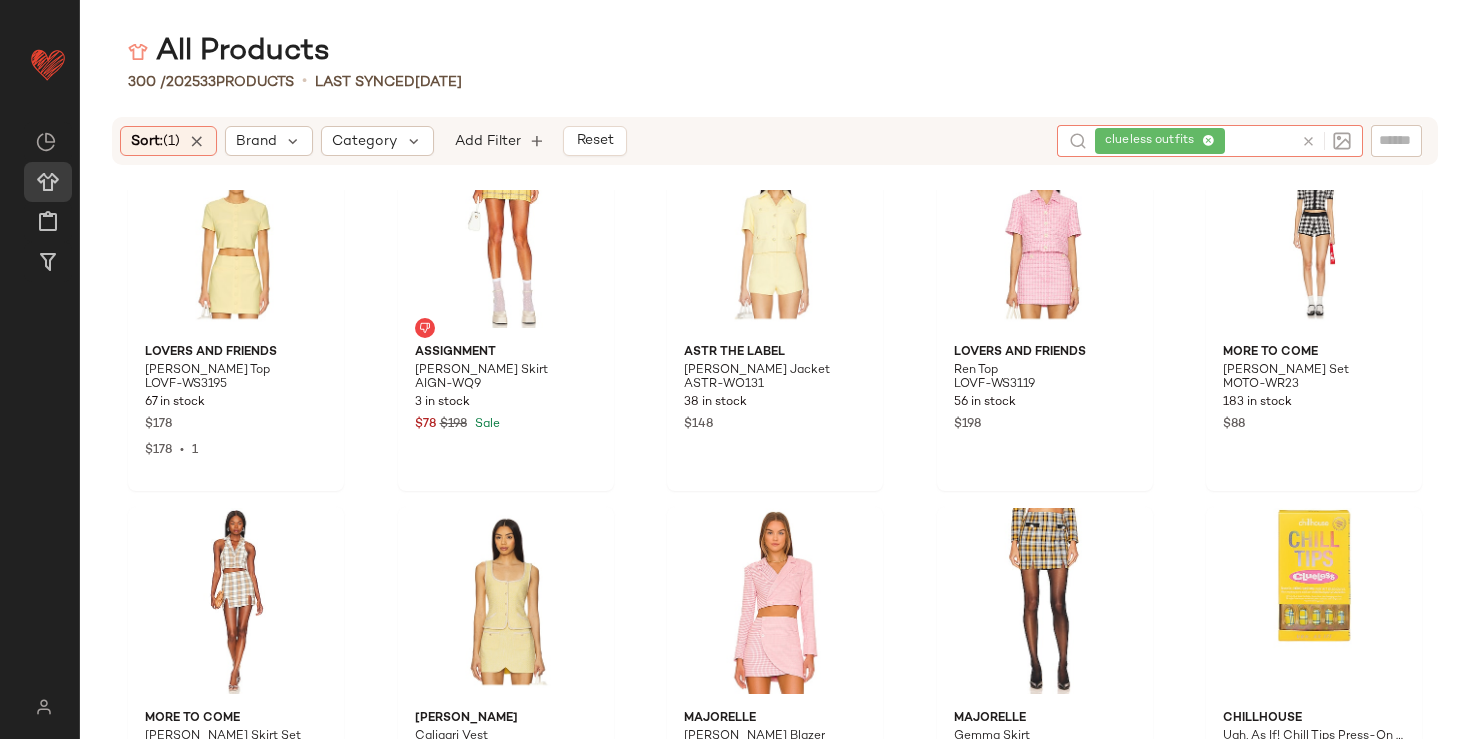 scroll, scrollTop: 942, scrollLeft: 0, axis: vertical 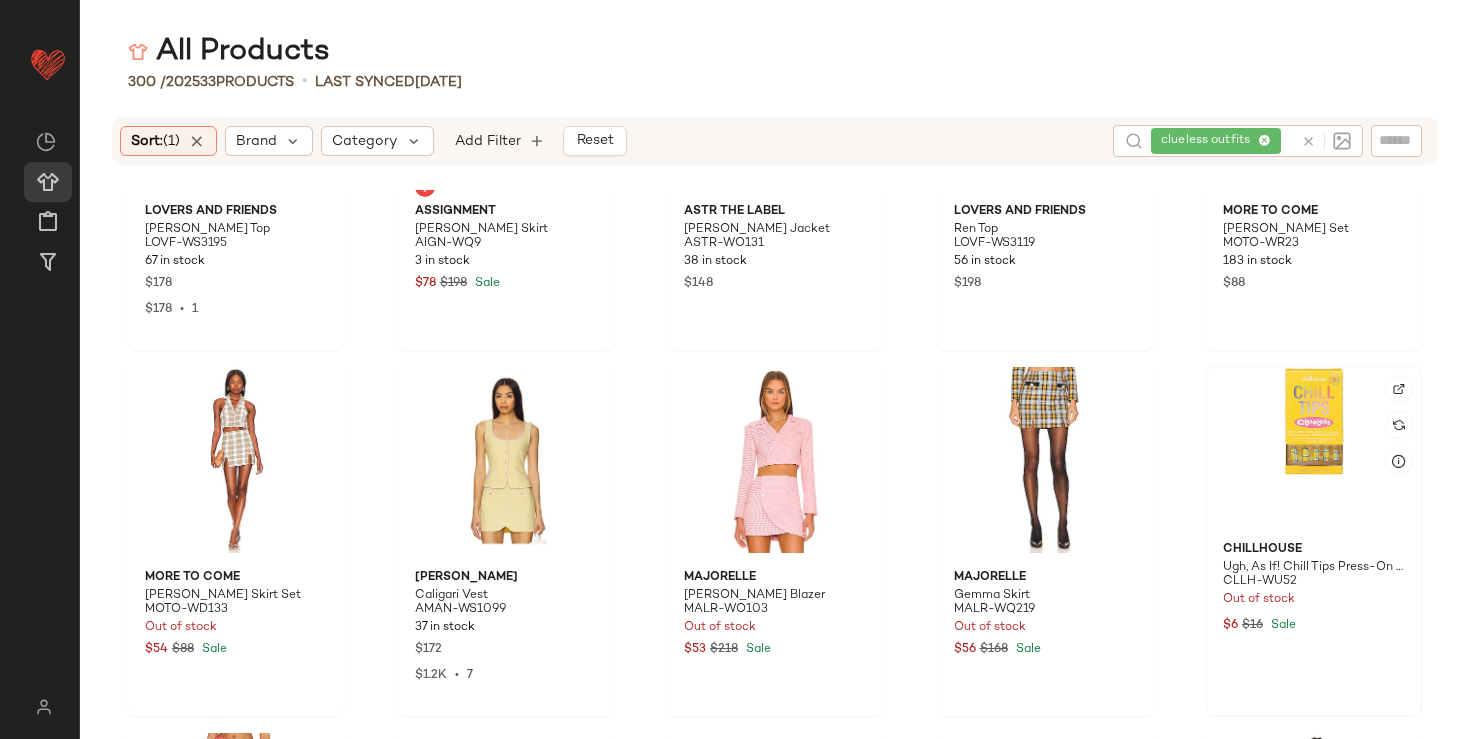 click 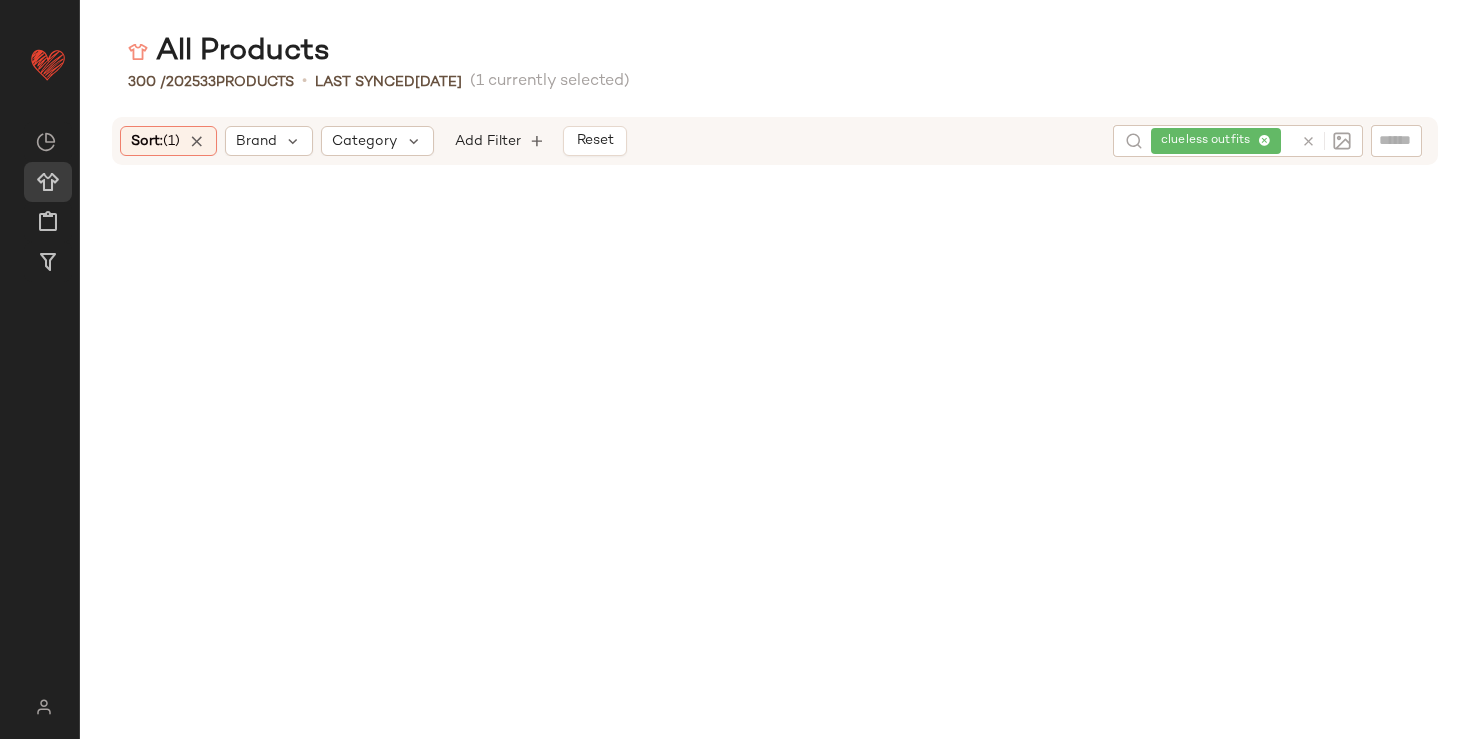 scroll, scrollTop: 0, scrollLeft: 0, axis: both 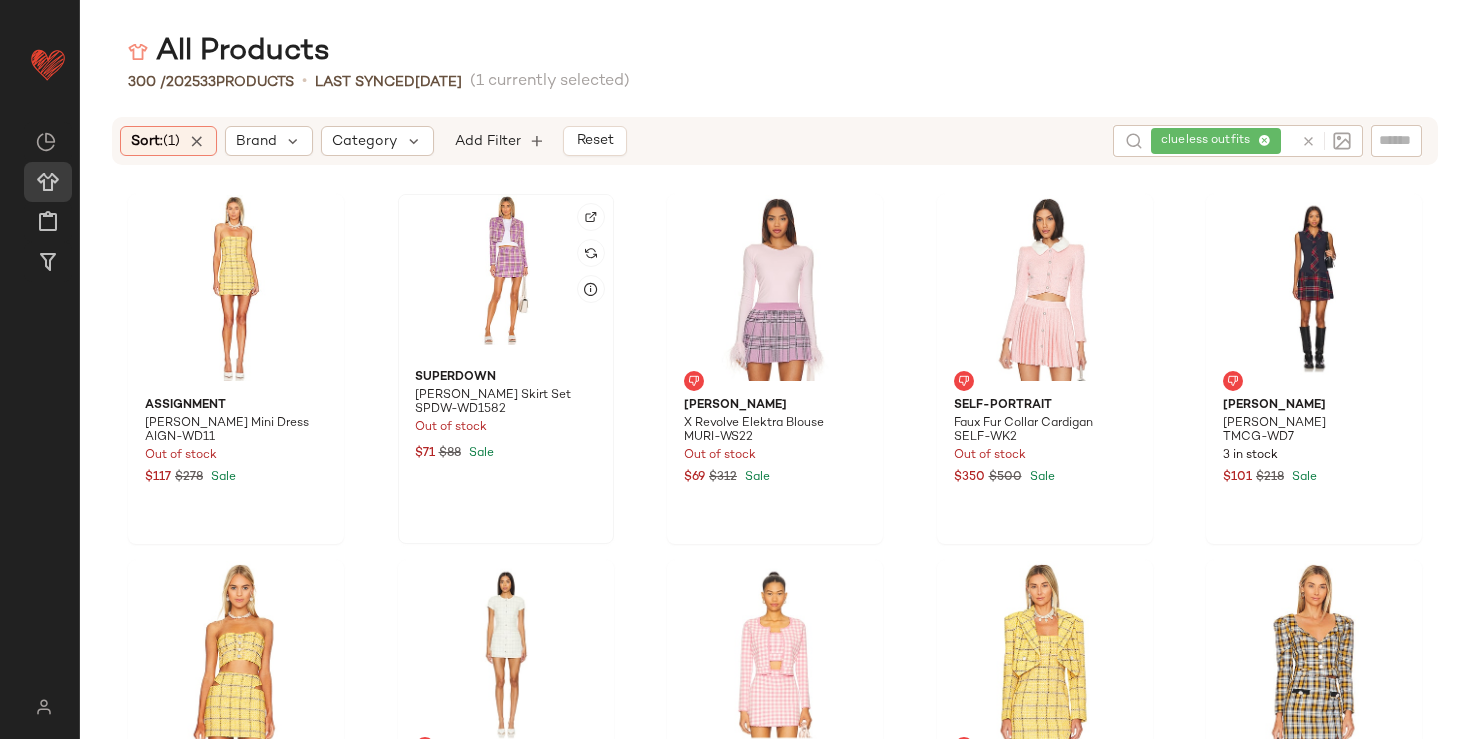 click 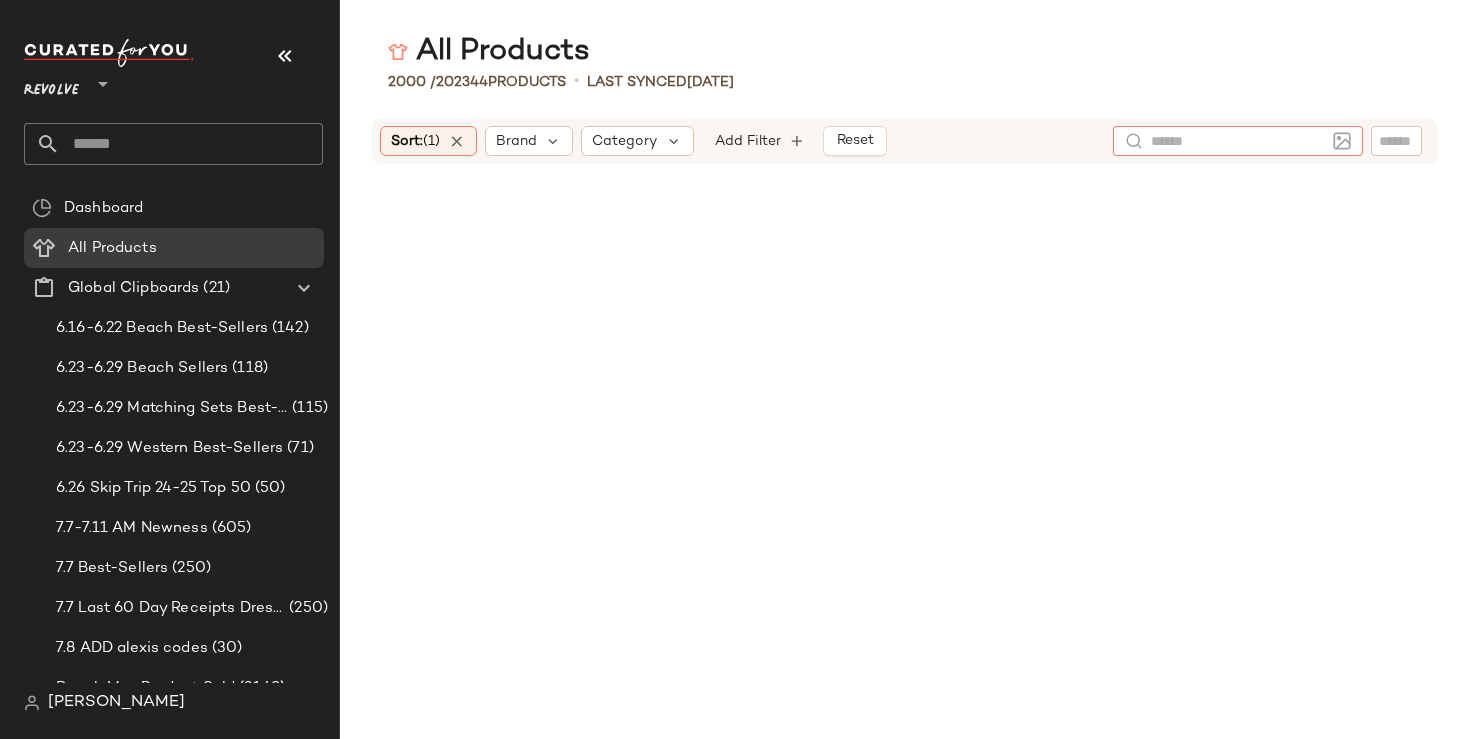 scroll, scrollTop: 0, scrollLeft: 0, axis: both 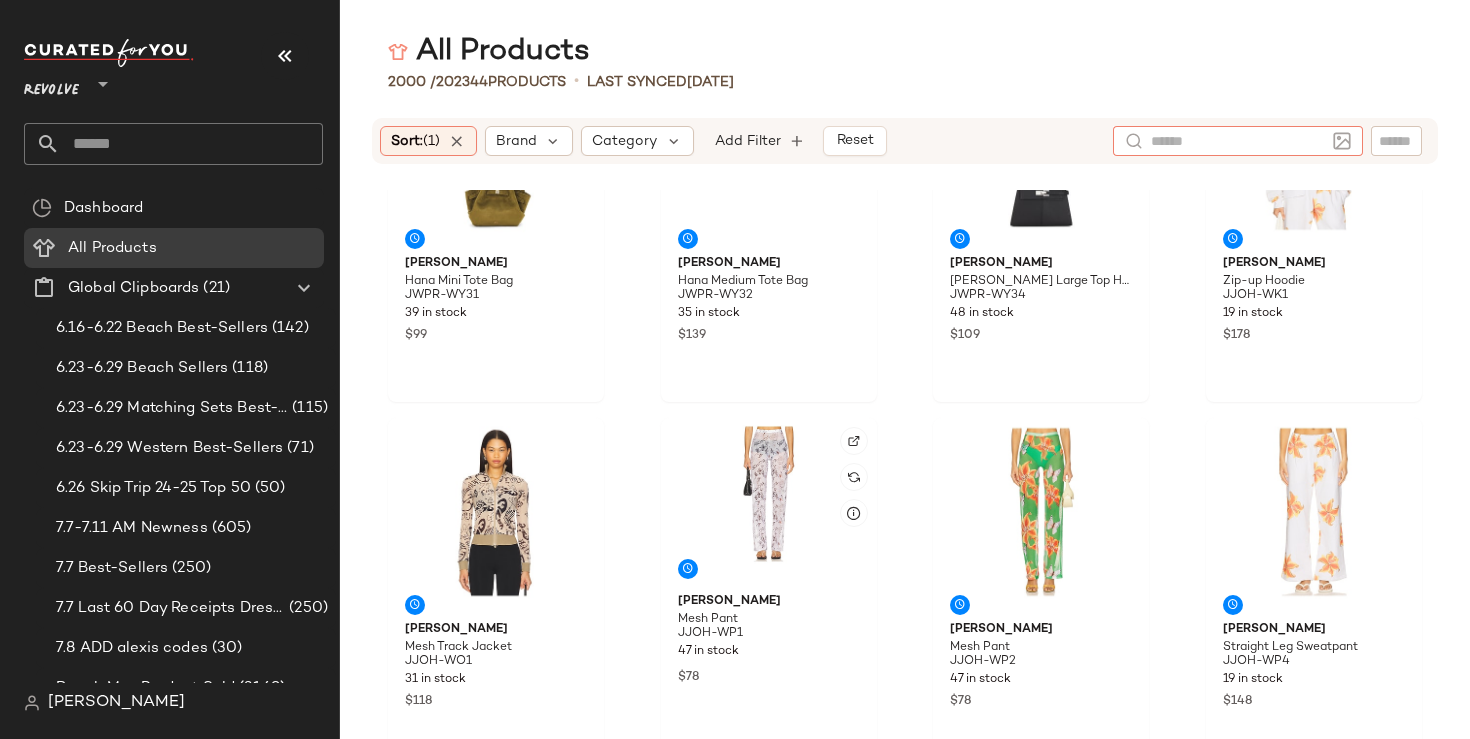 click 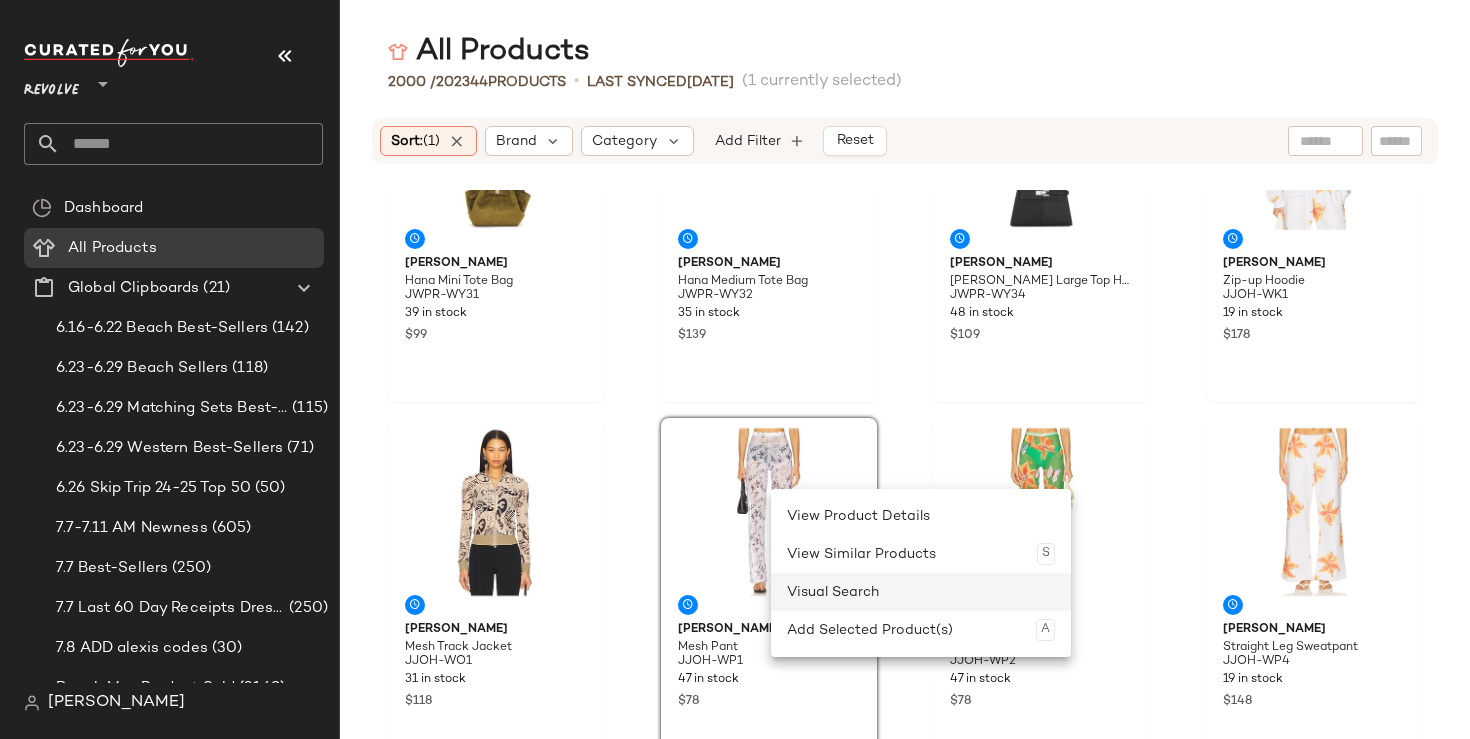 click on "Visual Search" 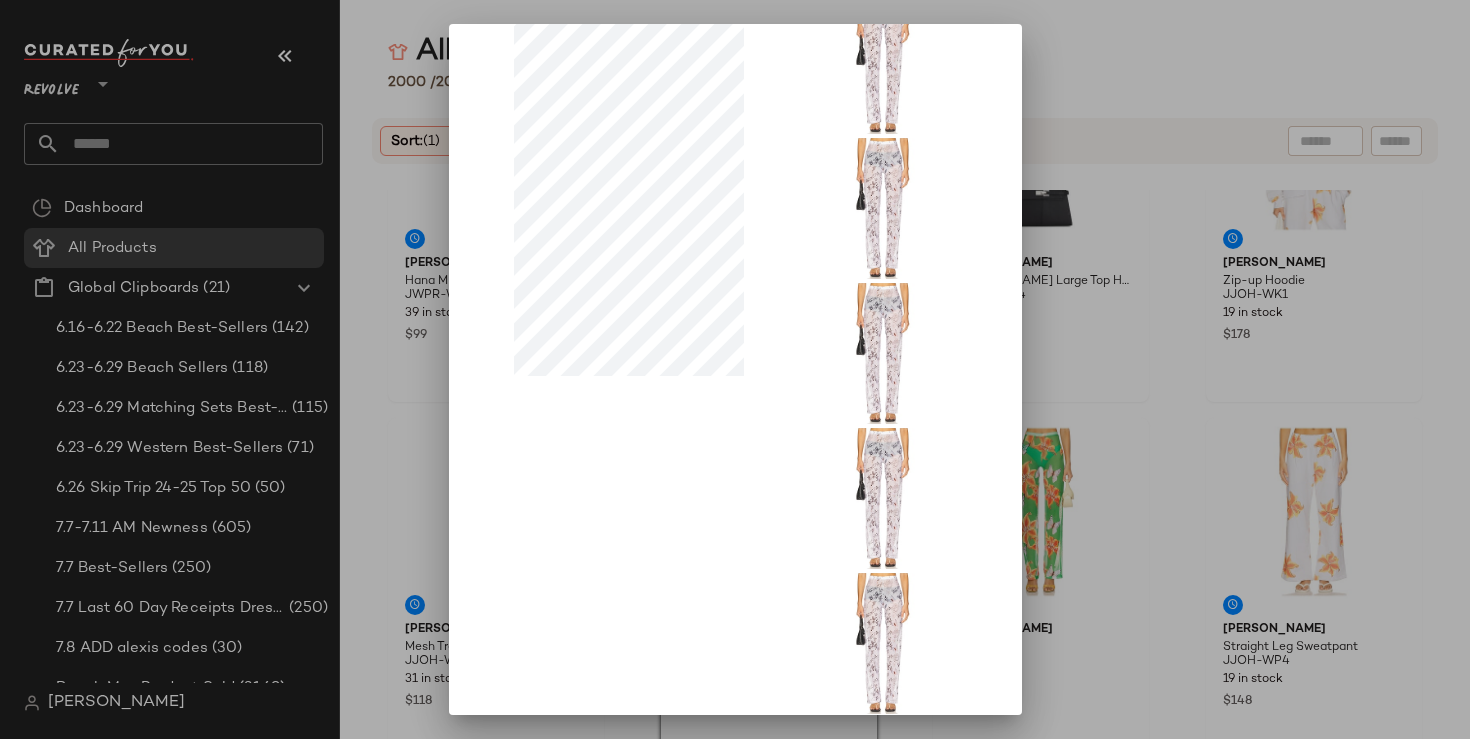 scroll, scrollTop: 190, scrollLeft: 0, axis: vertical 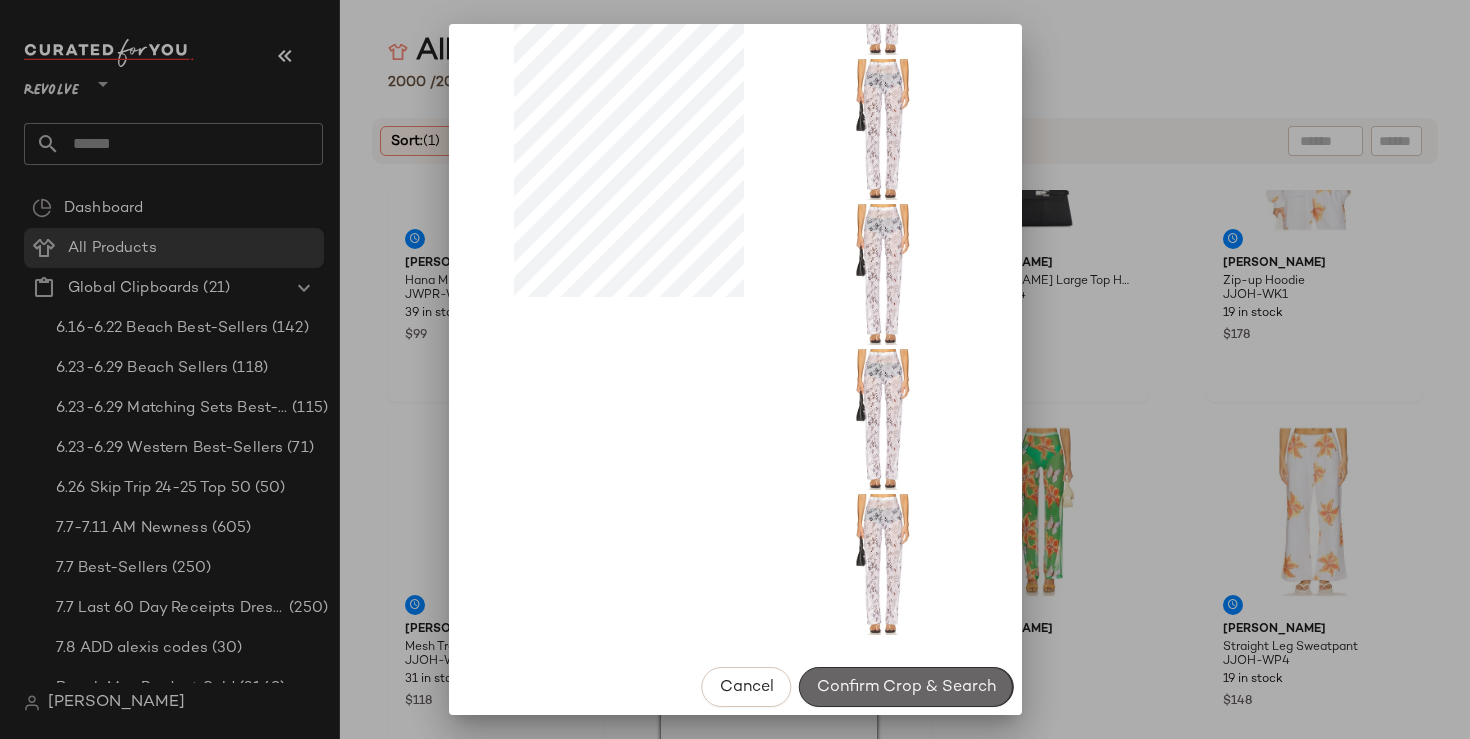 click on "Confirm Crop & Search" 